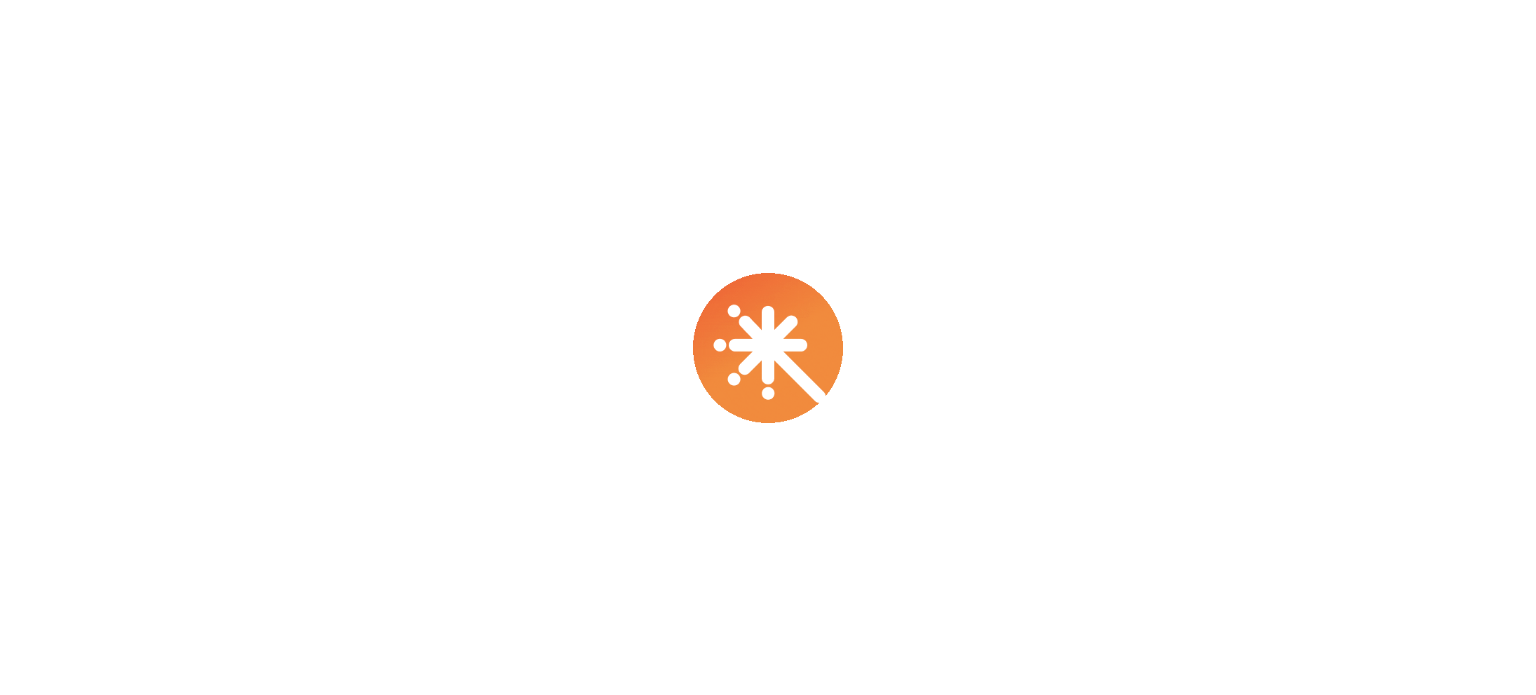 scroll, scrollTop: 0, scrollLeft: 0, axis: both 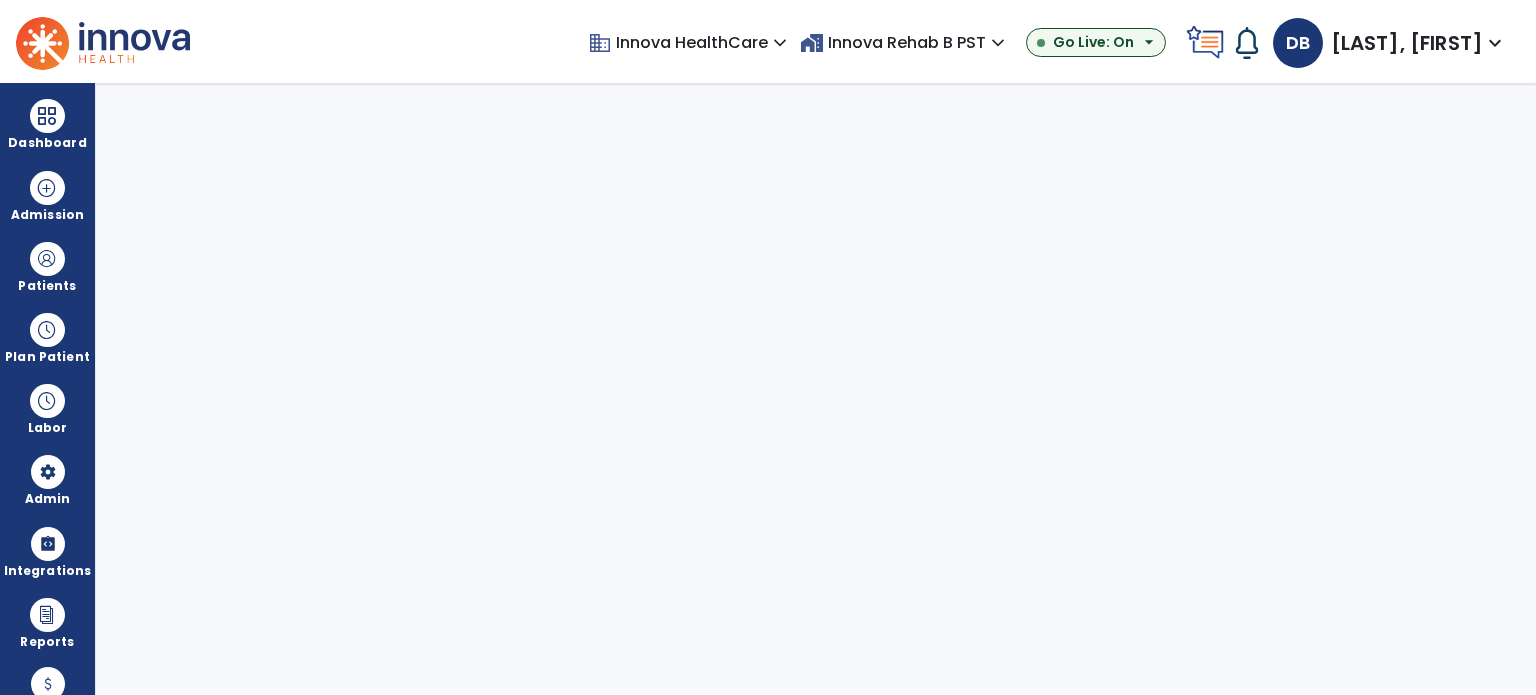select on "***" 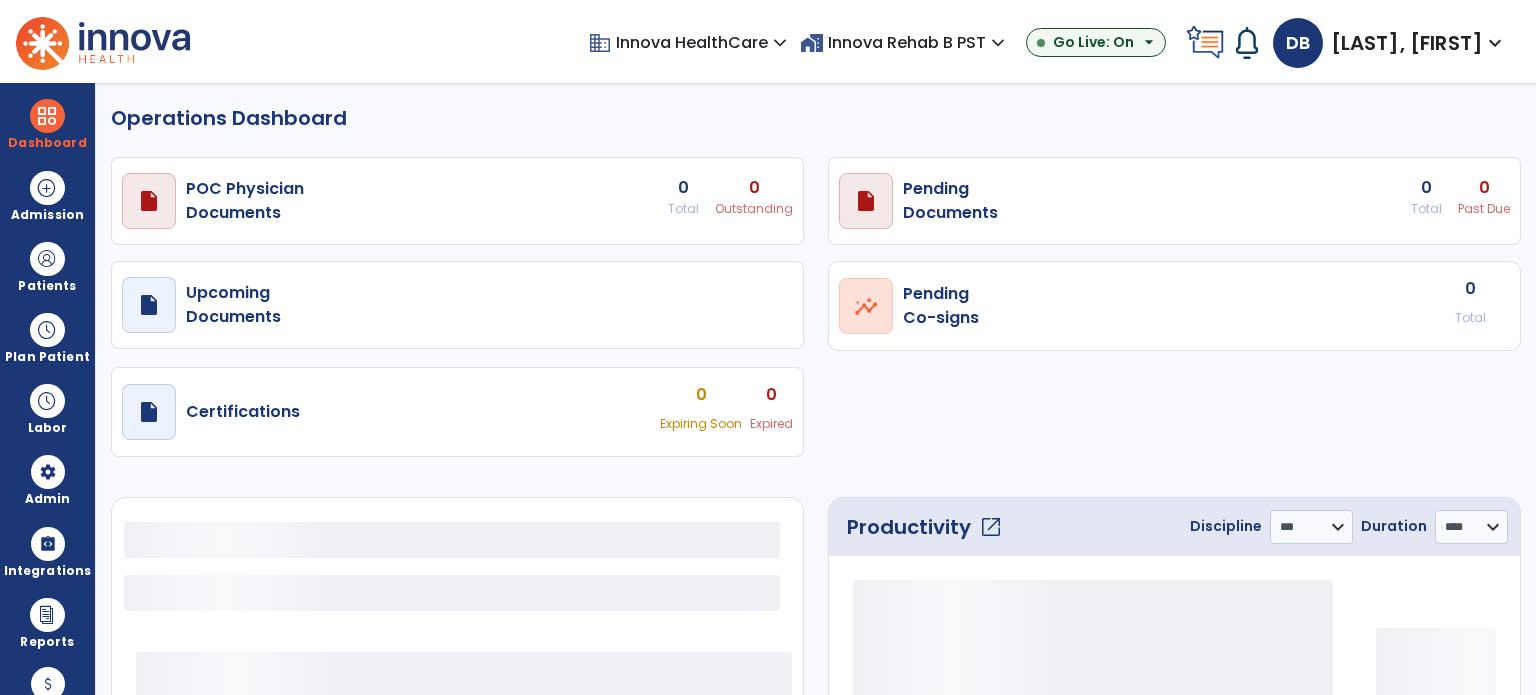 select on "***" 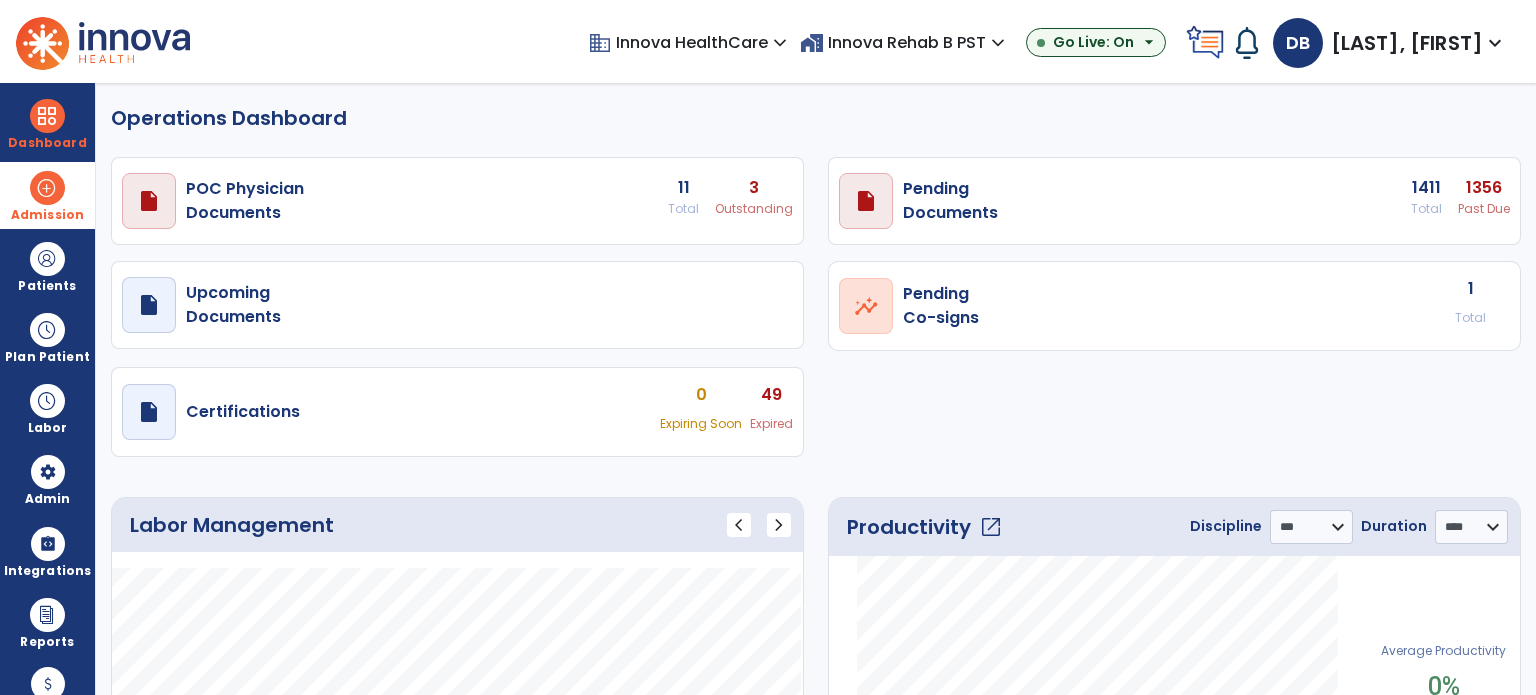click at bounding box center [47, 188] 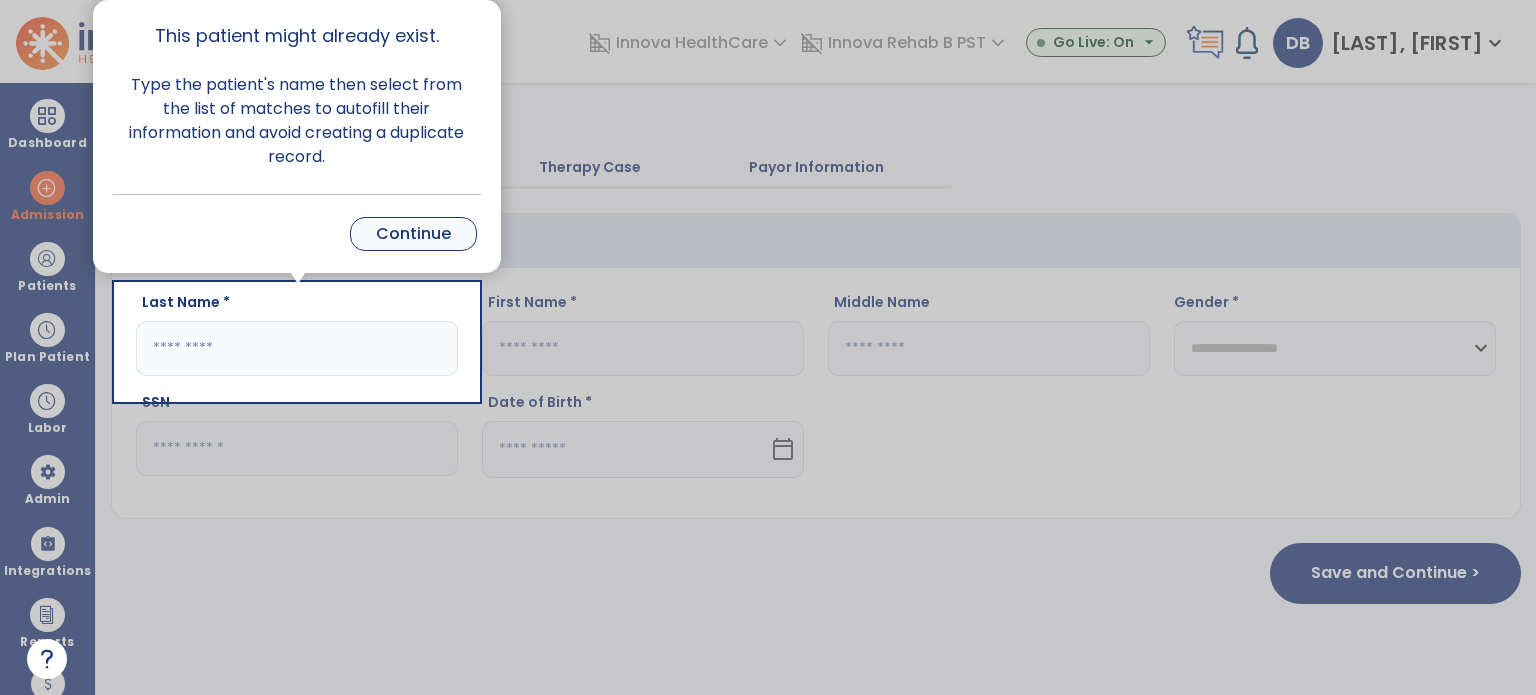 click on "Continue" at bounding box center [413, 234] 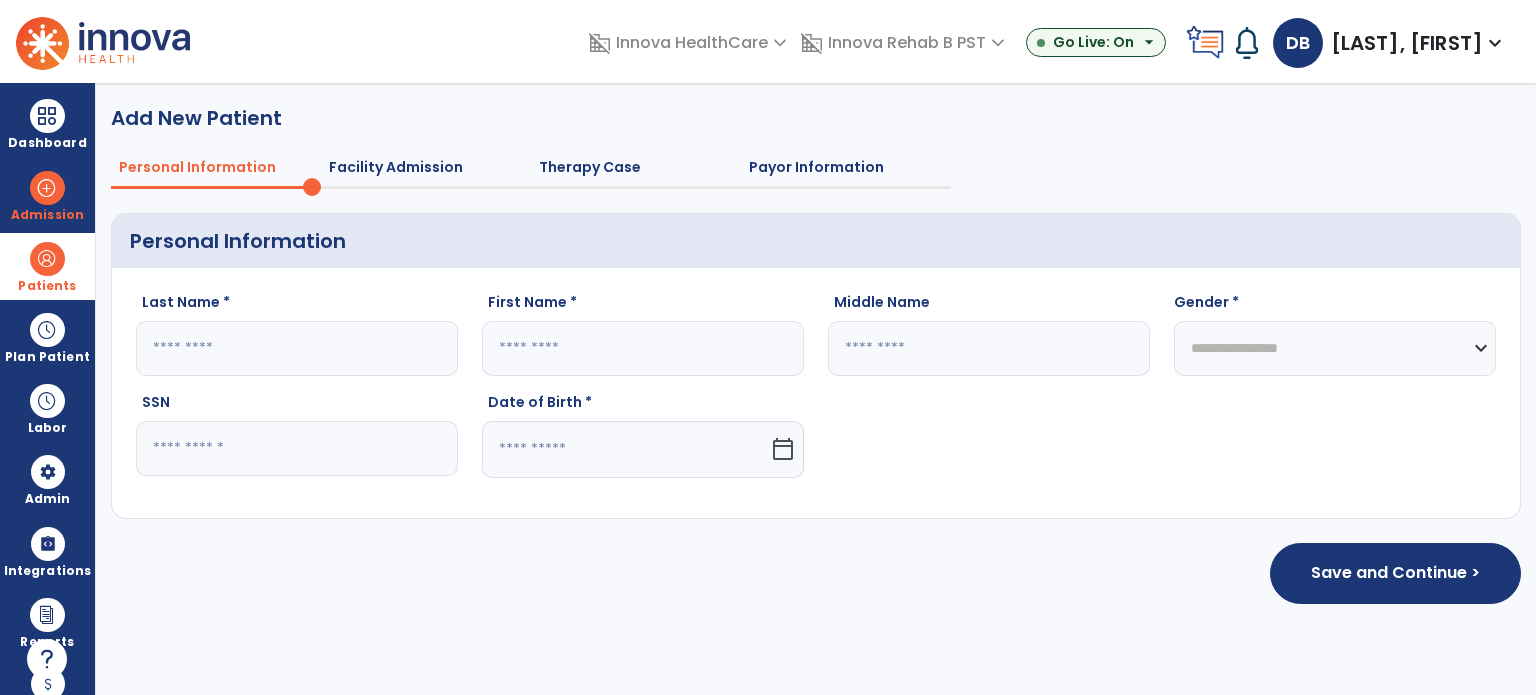 click at bounding box center [47, 259] 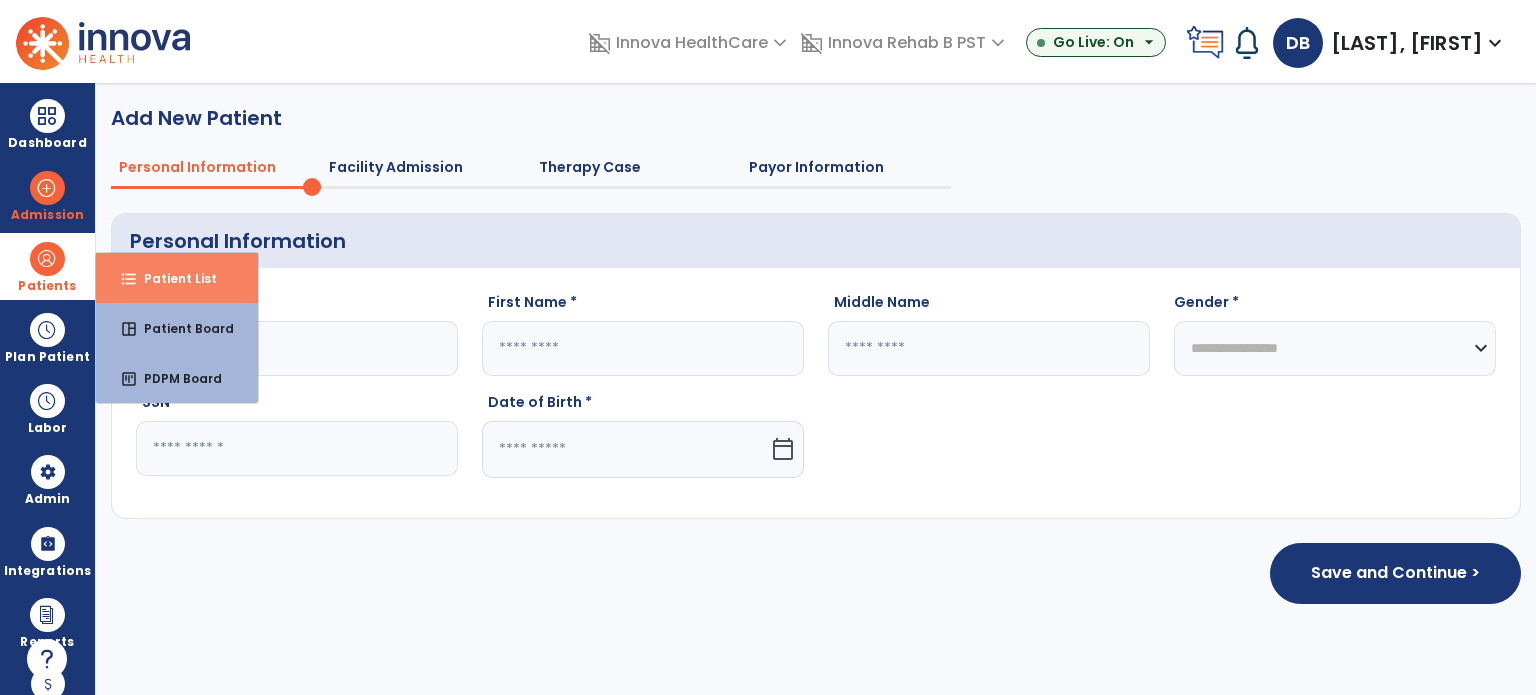 click on "Patient List" at bounding box center [172, 278] 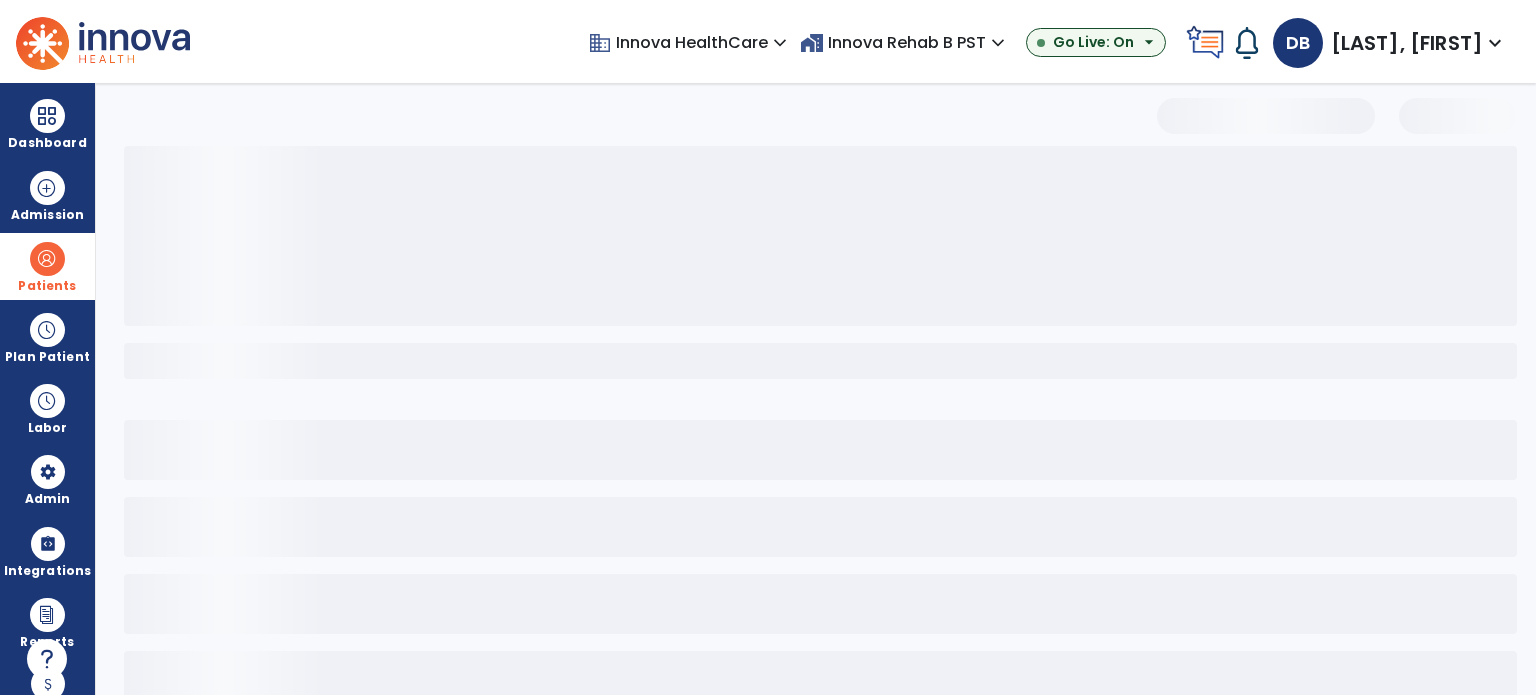 select on "***" 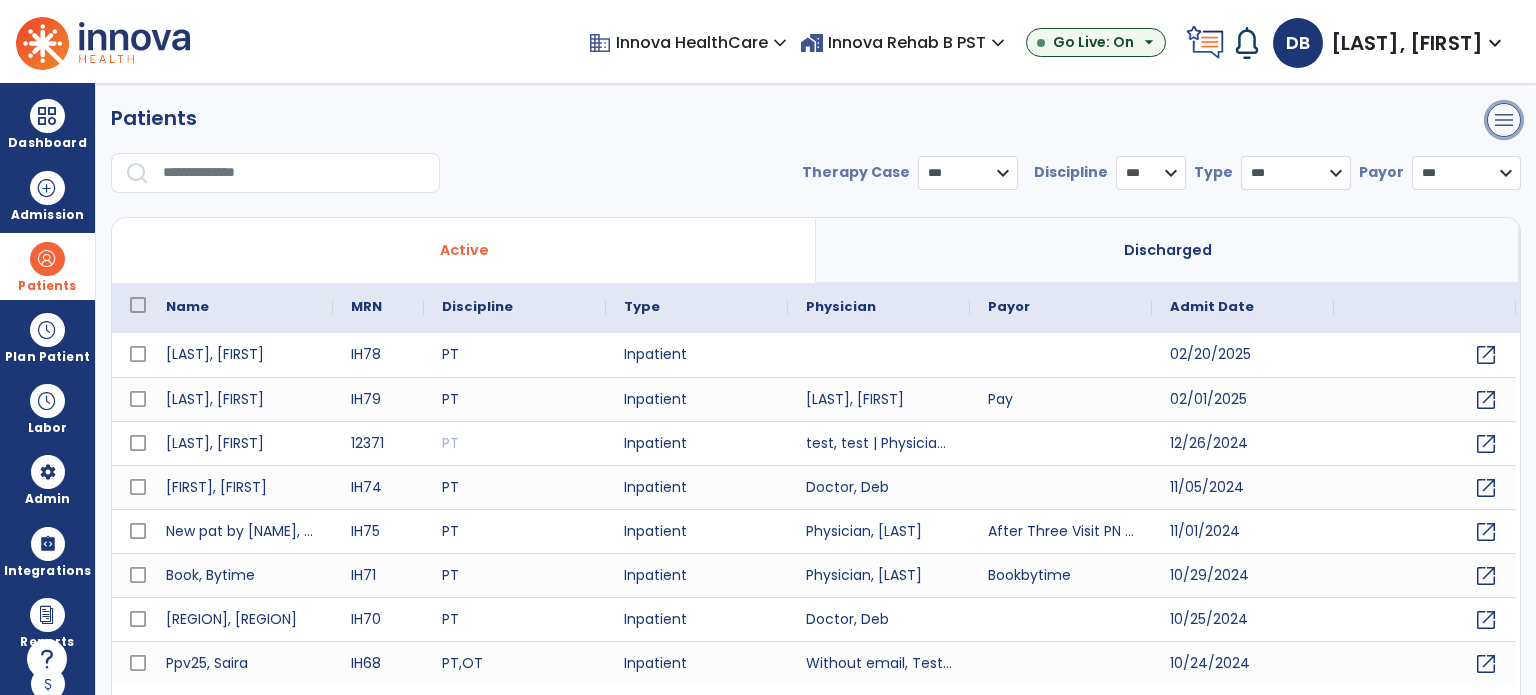 click on "menu" at bounding box center (1504, 120) 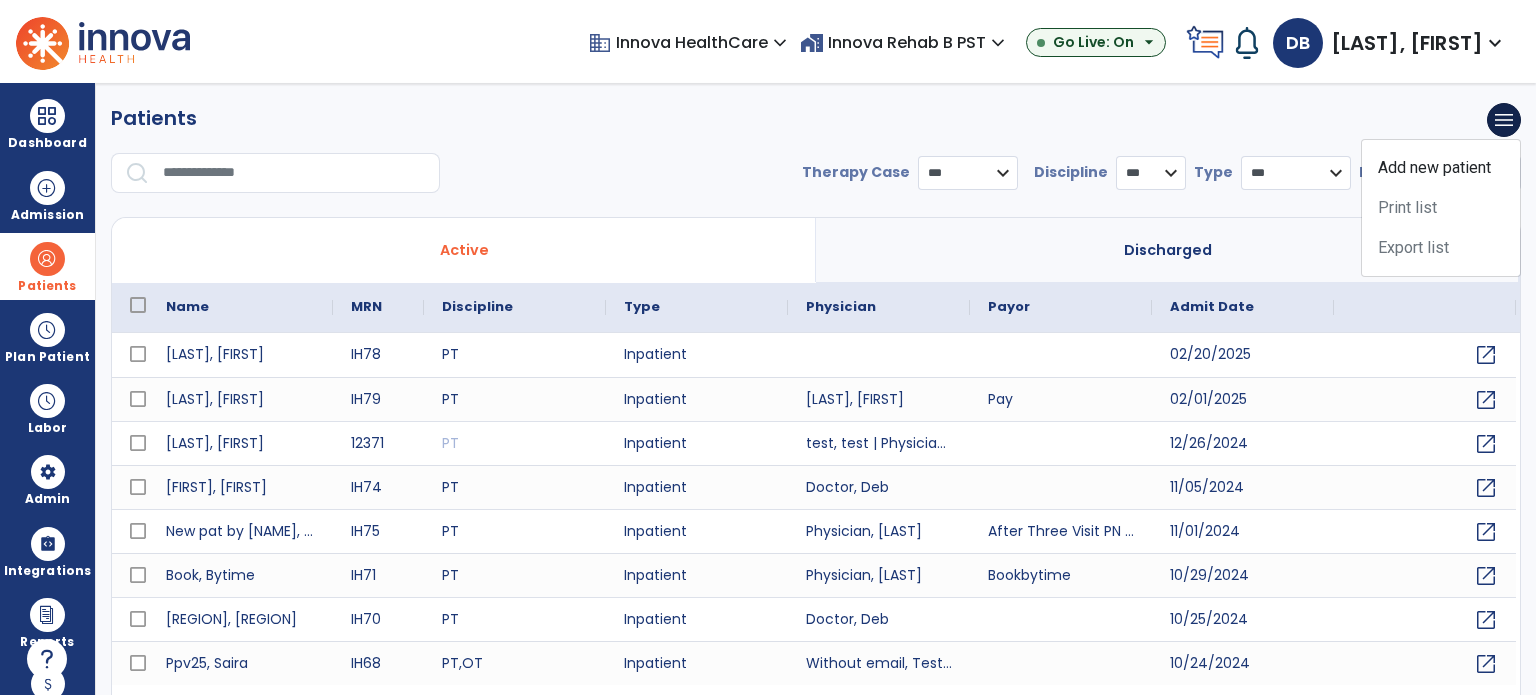 click on "Patients   menu   Add new patient   Print list   Export list" at bounding box center (816, 120) 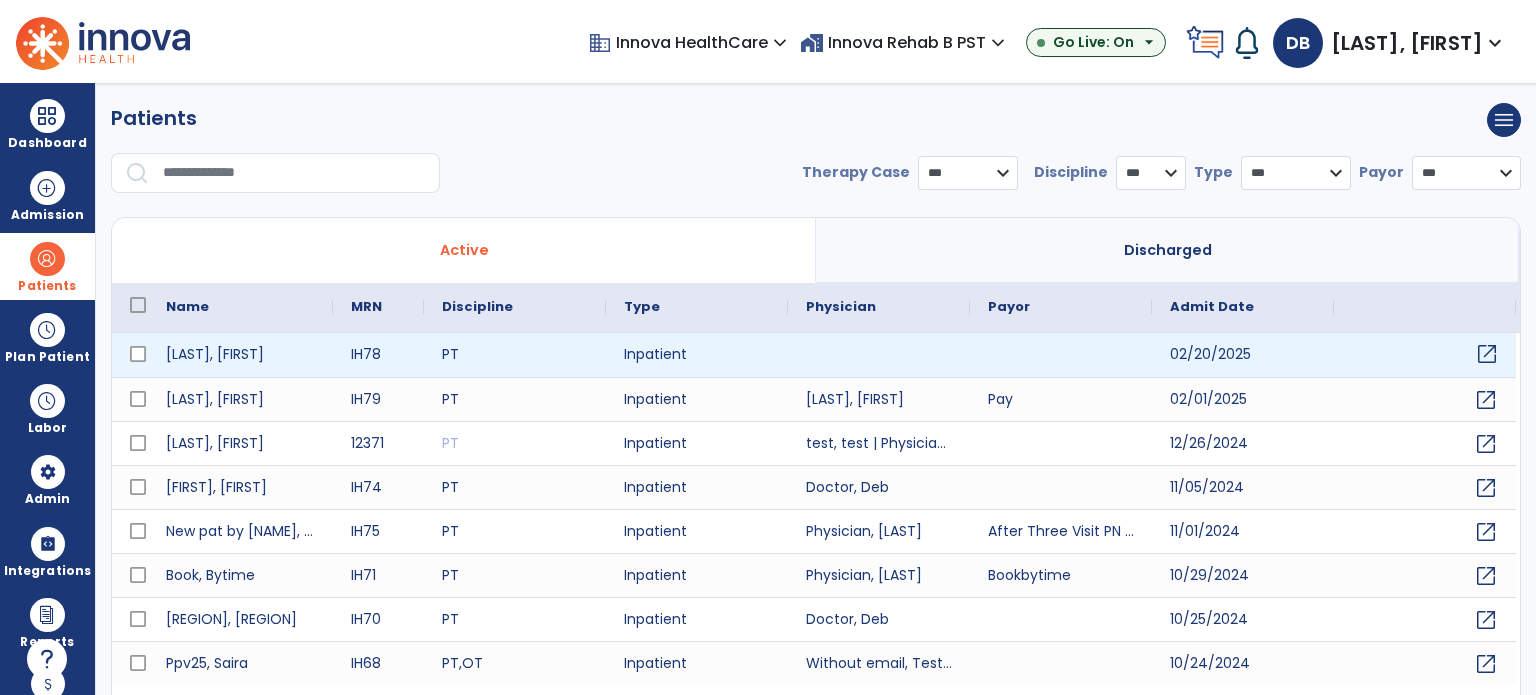 click on "open_in_new" at bounding box center (1487, 354) 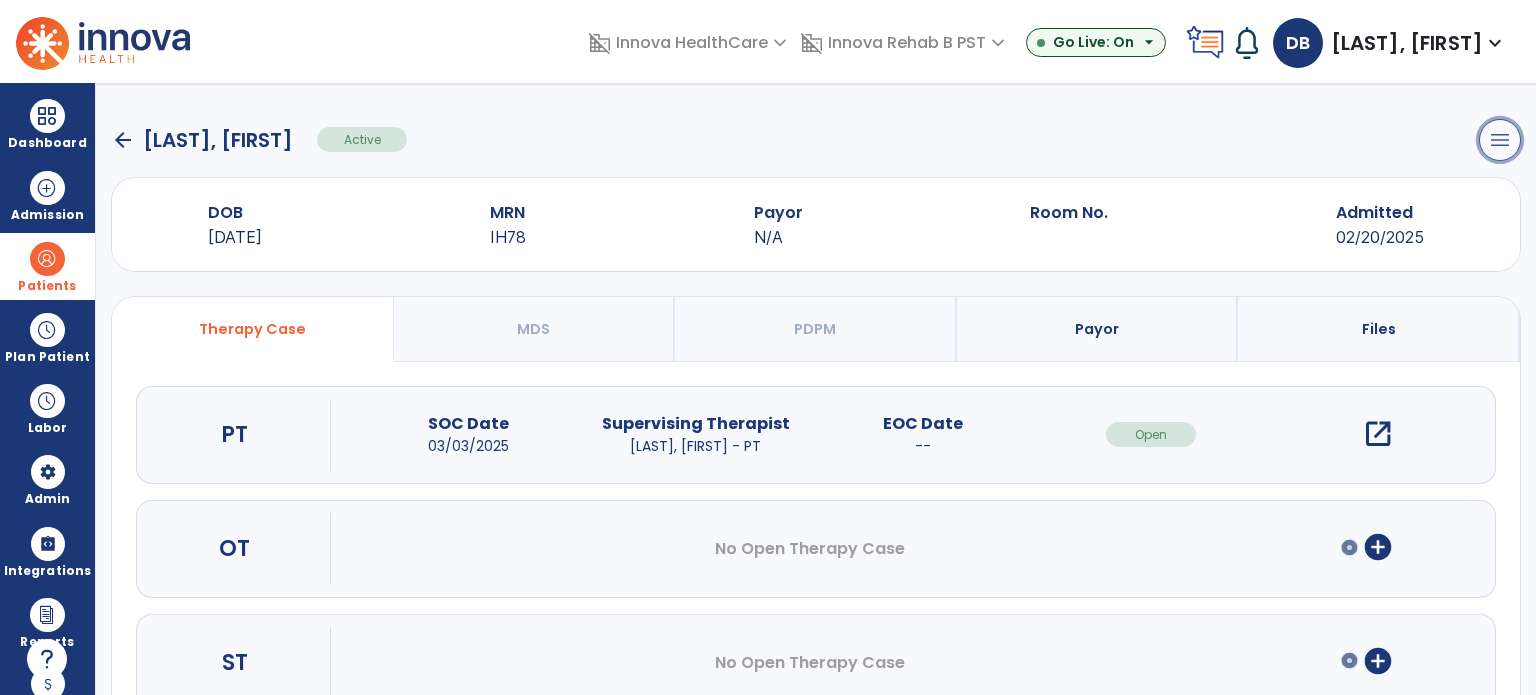click on "menu" at bounding box center [1500, 140] 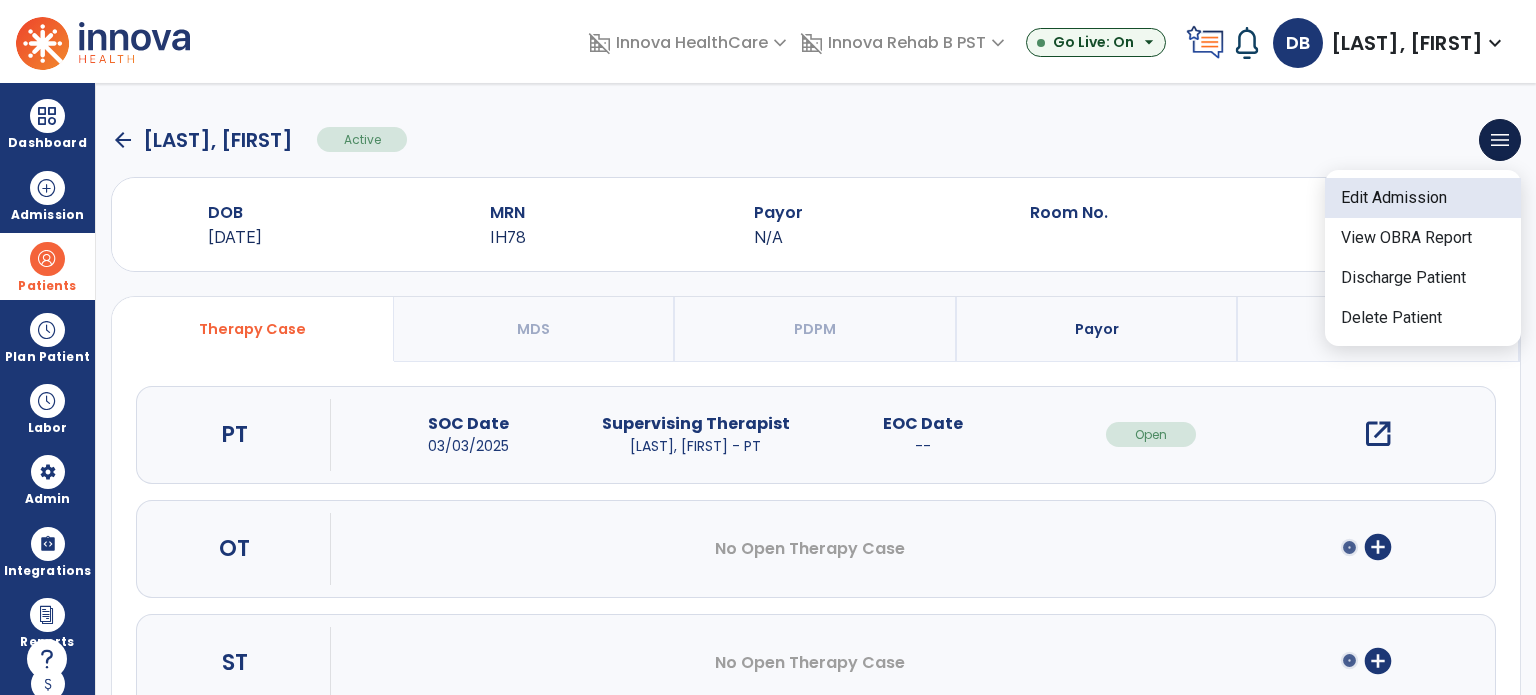 click on "Edit Admission" 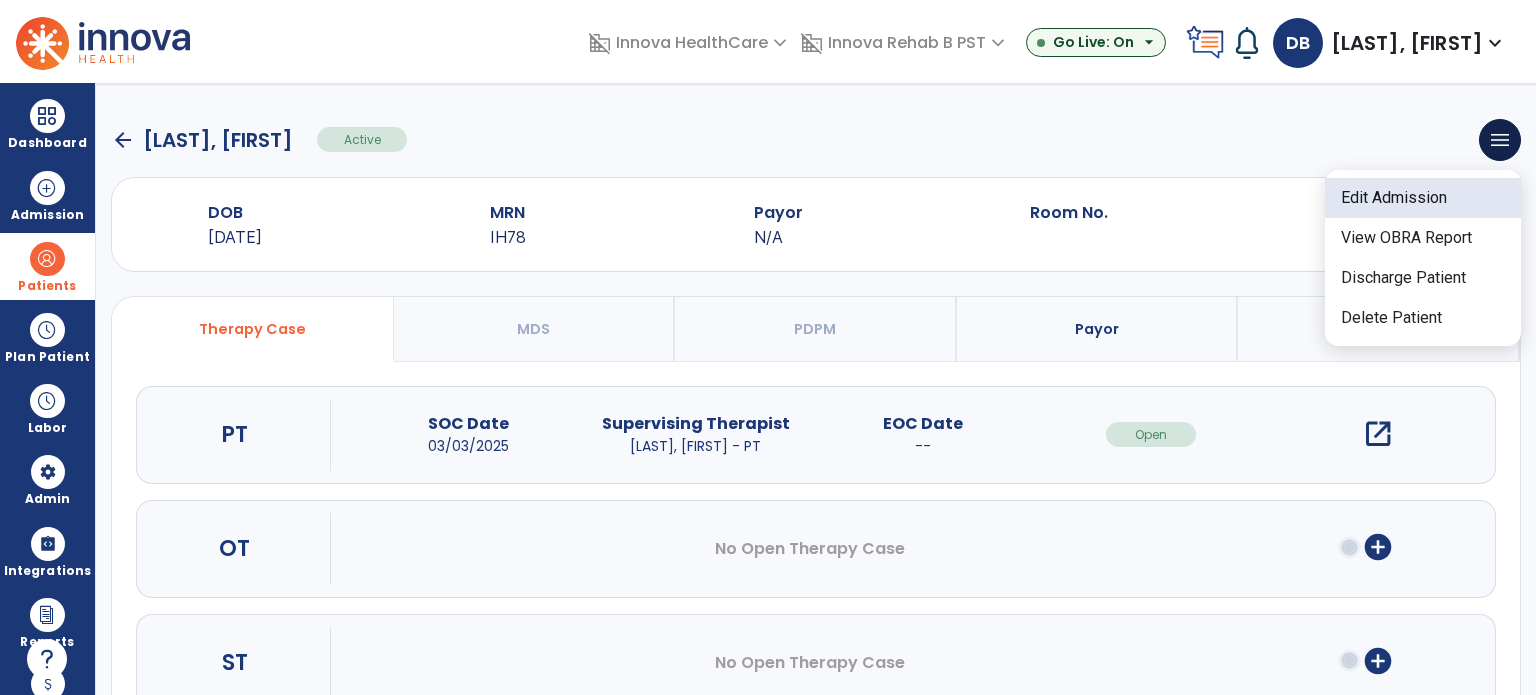 select on "****" 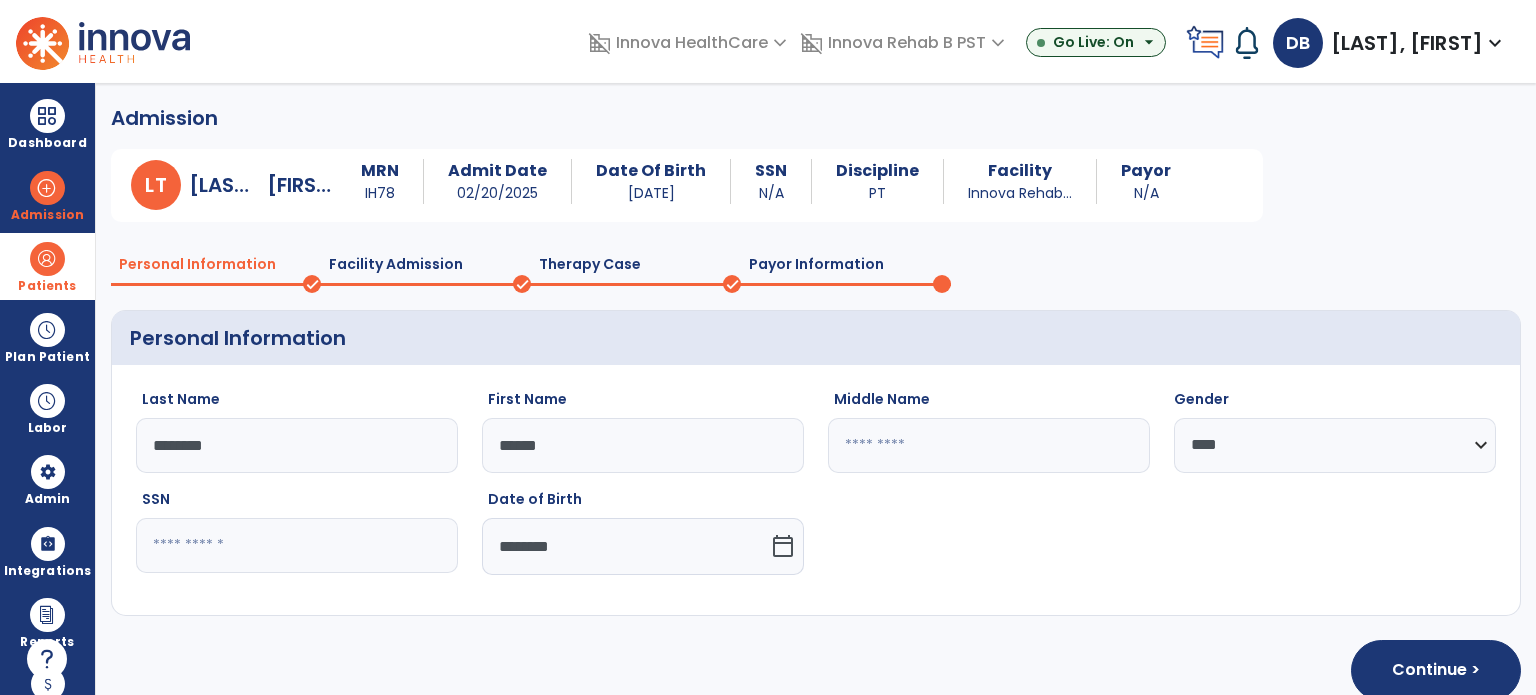 click on "Facility Admission" 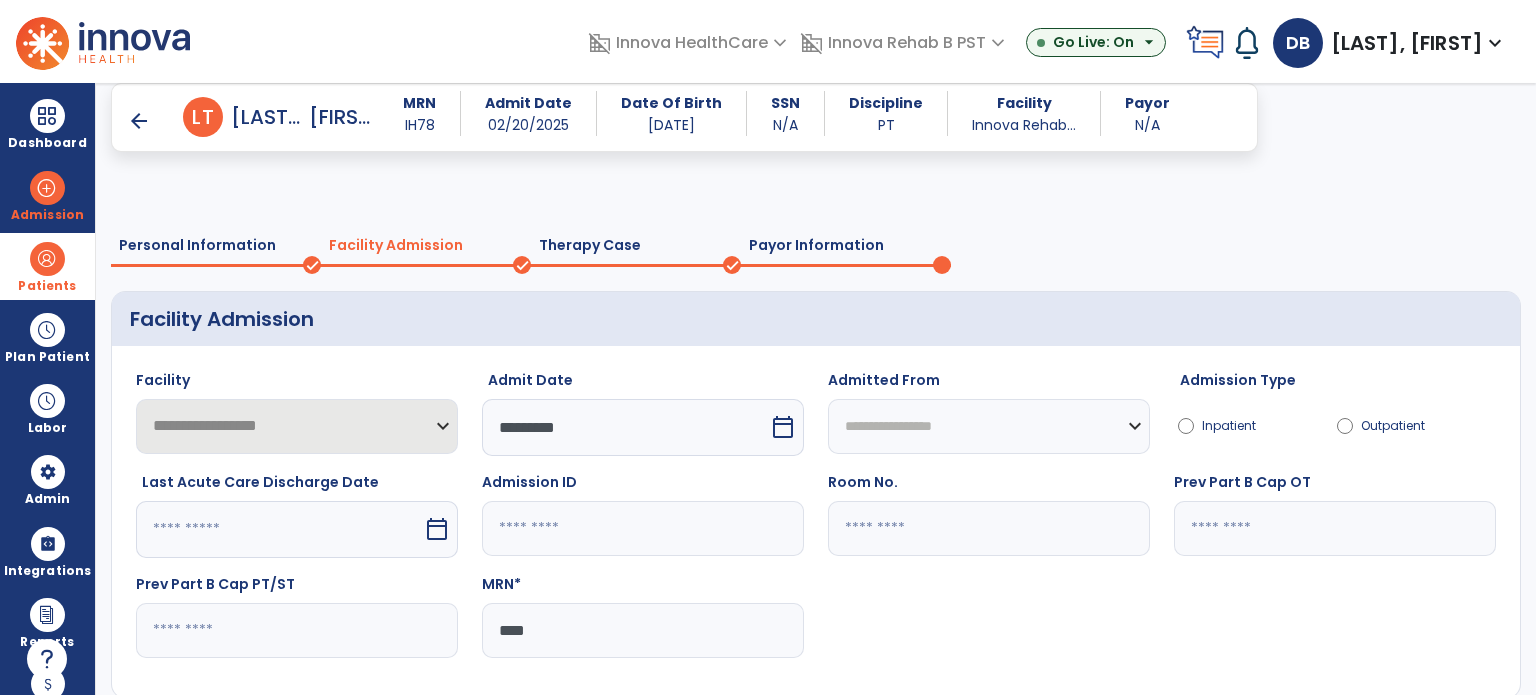 scroll, scrollTop: 111, scrollLeft: 0, axis: vertical 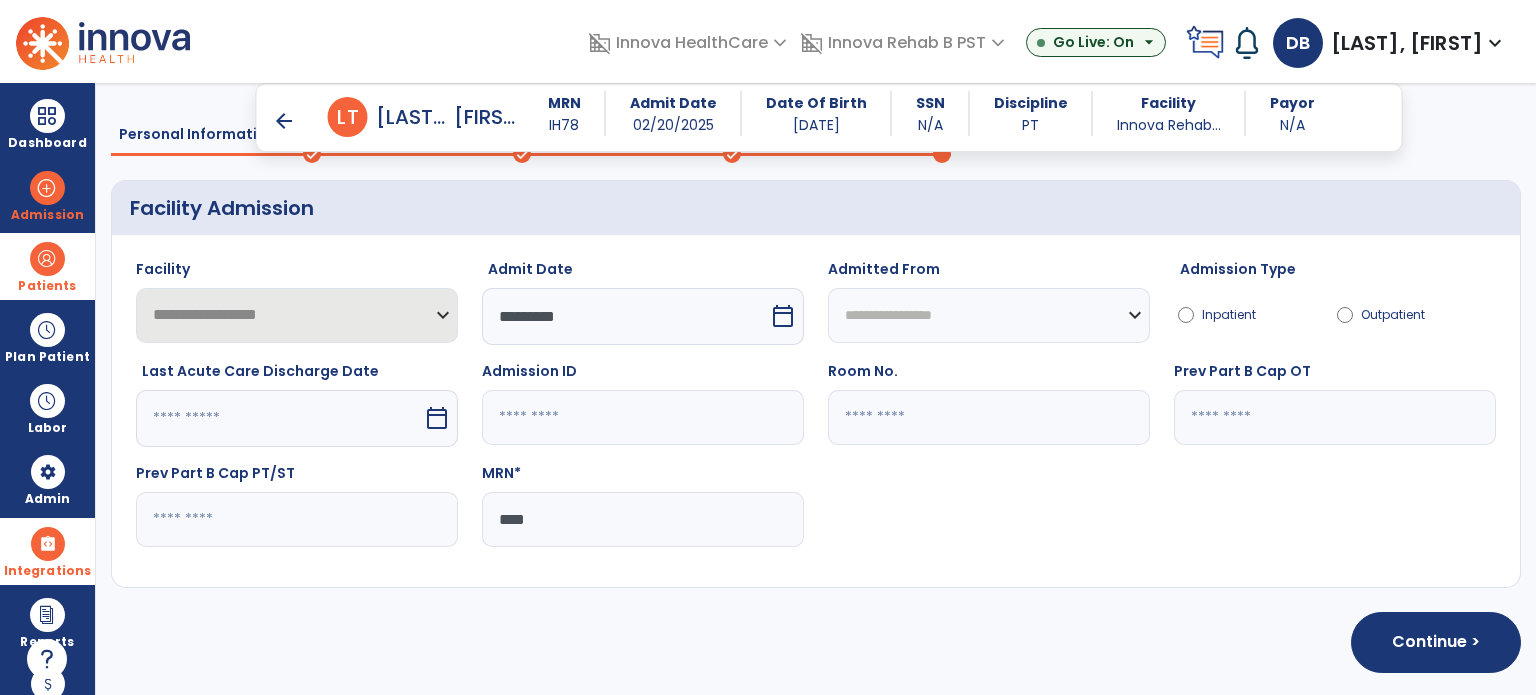 click at bounding box center [48, 544] 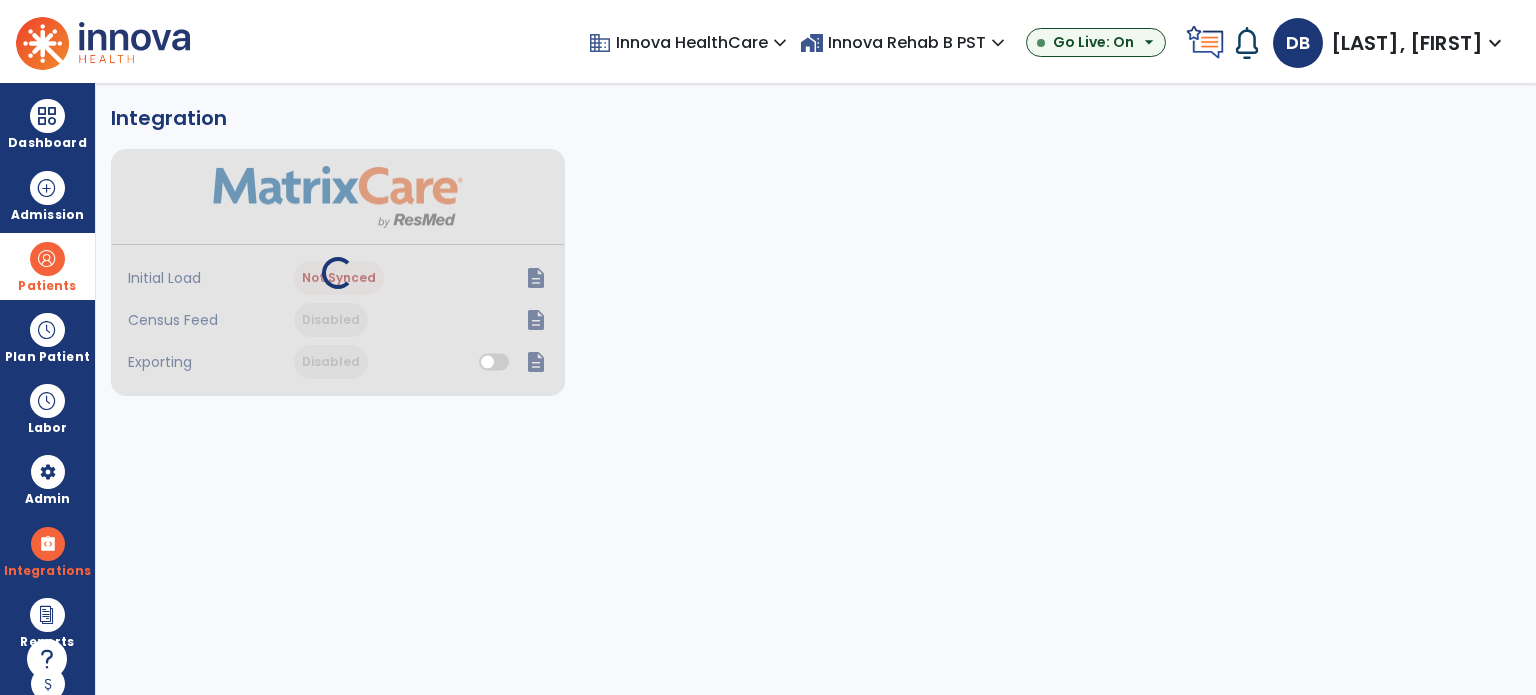 scroll, scrollTop: 0, scrollLeft: 0, axis: both 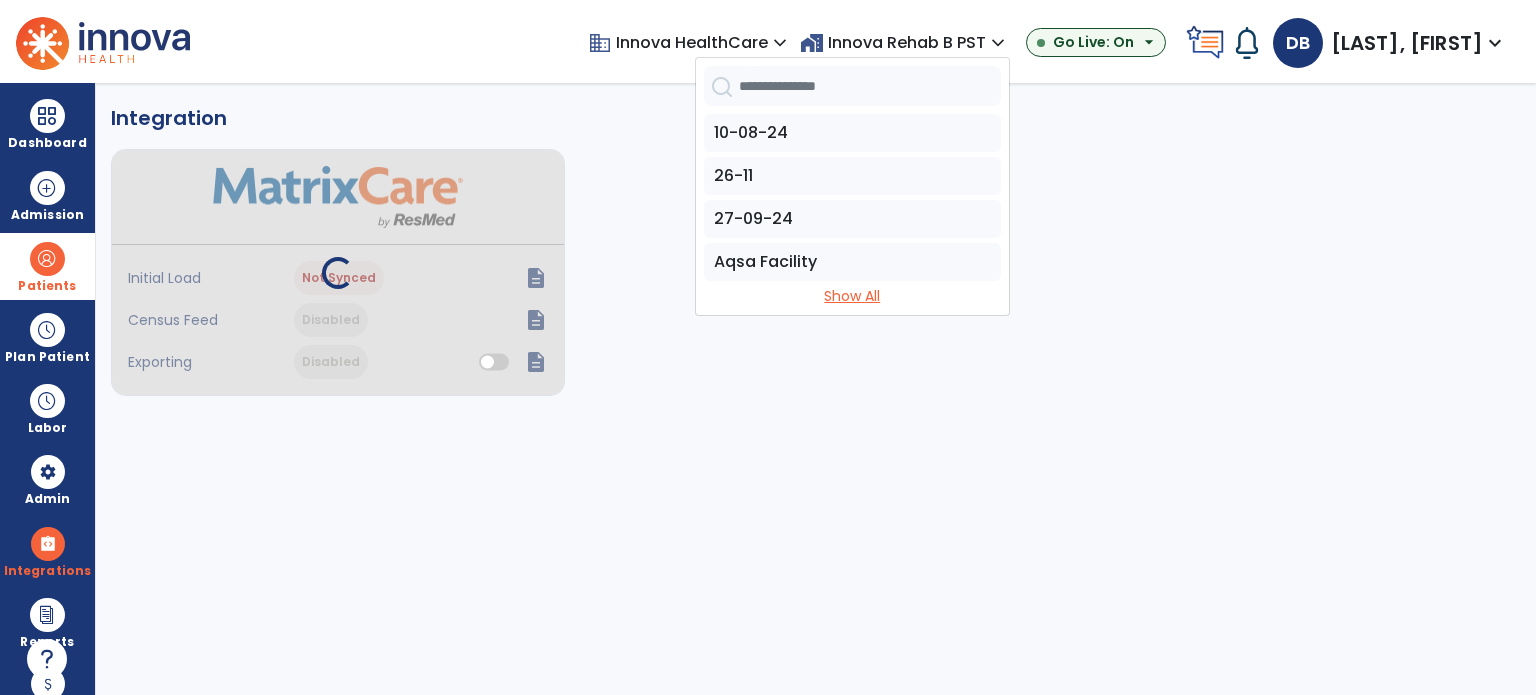 click on "Show All" at bounding box center (852, 296) 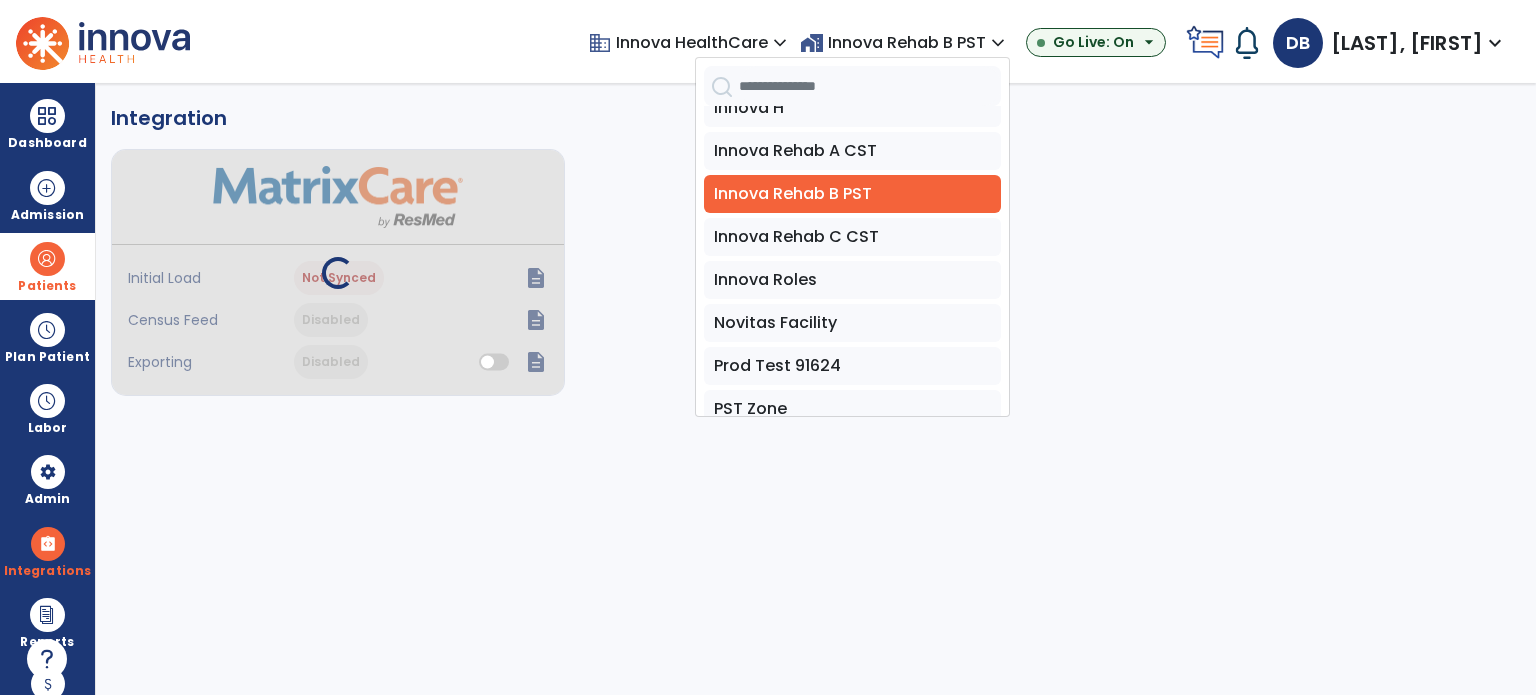 scroll, scrollTop: 500, scrollLeft: 0, axis: vertical 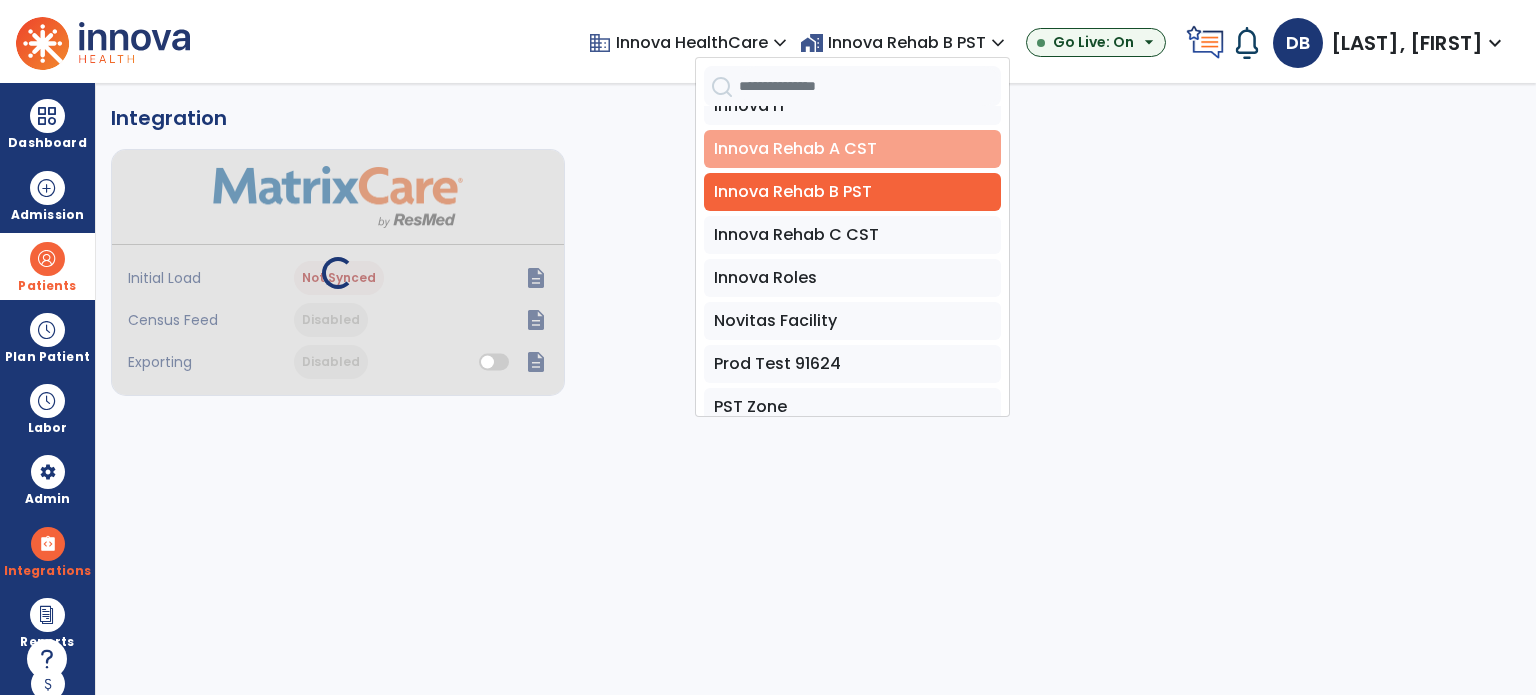 click on "Innova Rehab A CST" at bounding box center [852, 149] 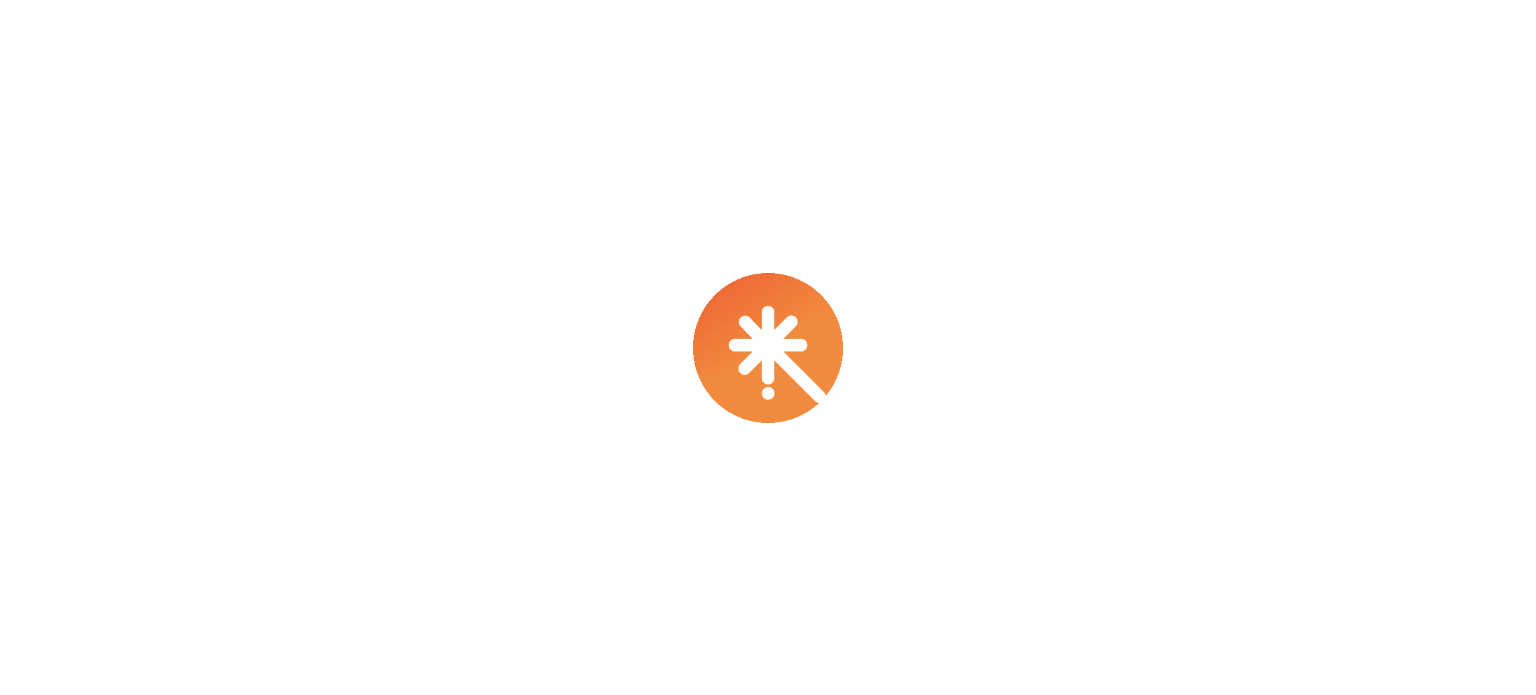 scroll, scrollTop: 0, scrollLeft: 0, axis: both 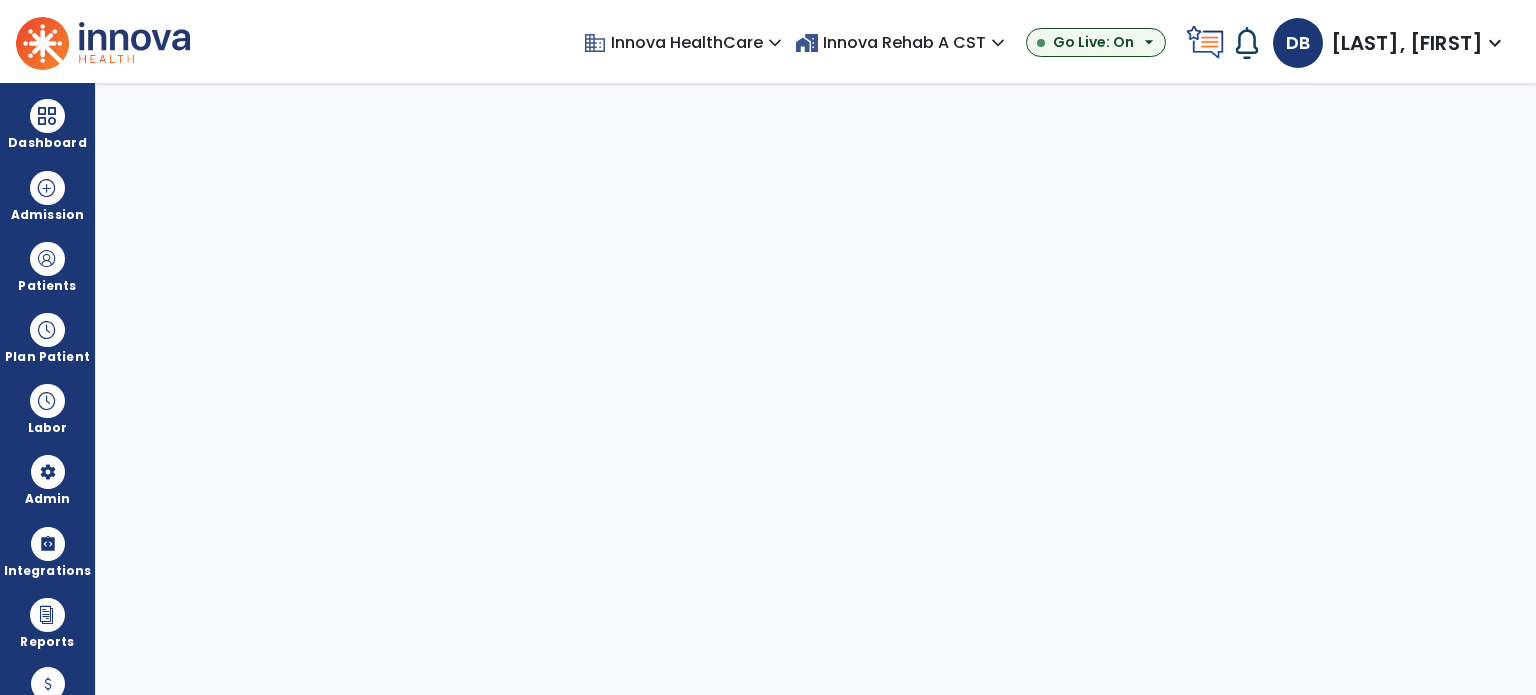 select on "***" 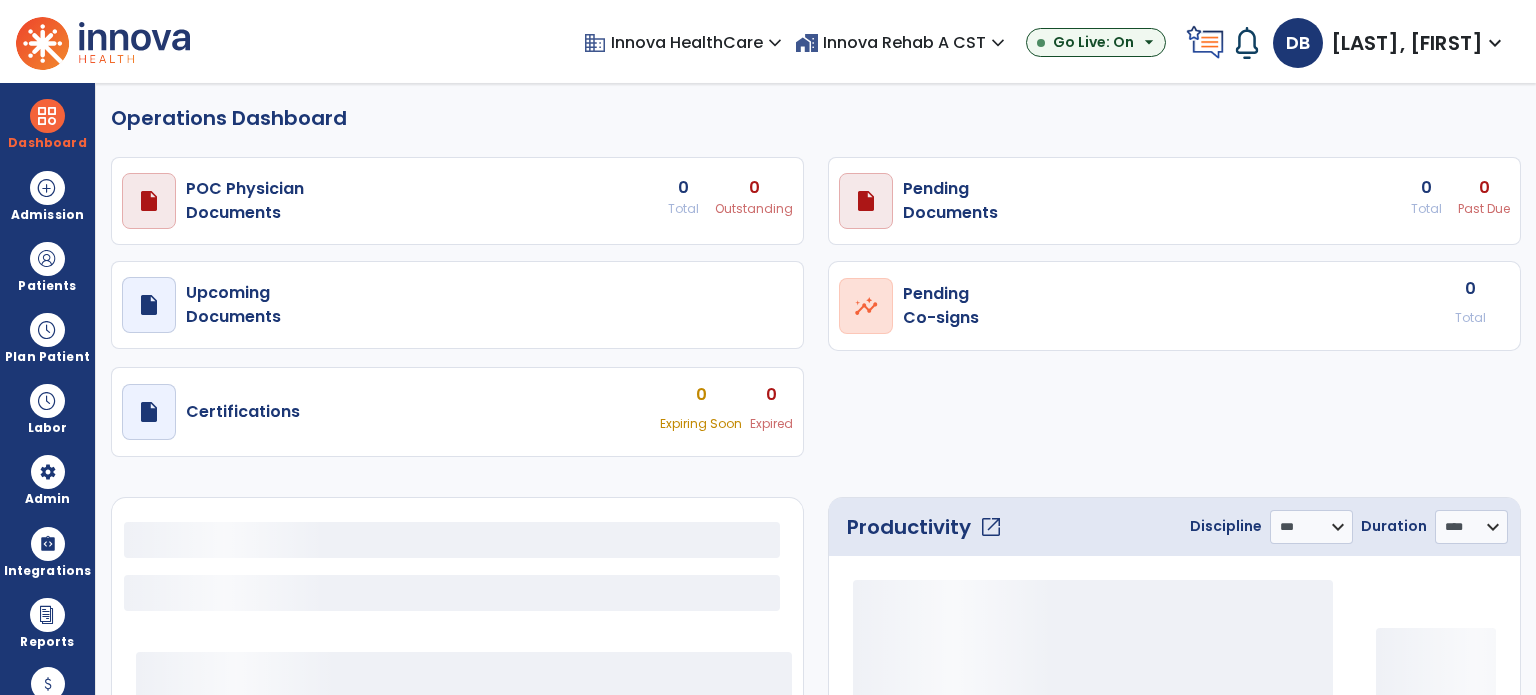 select on "***" 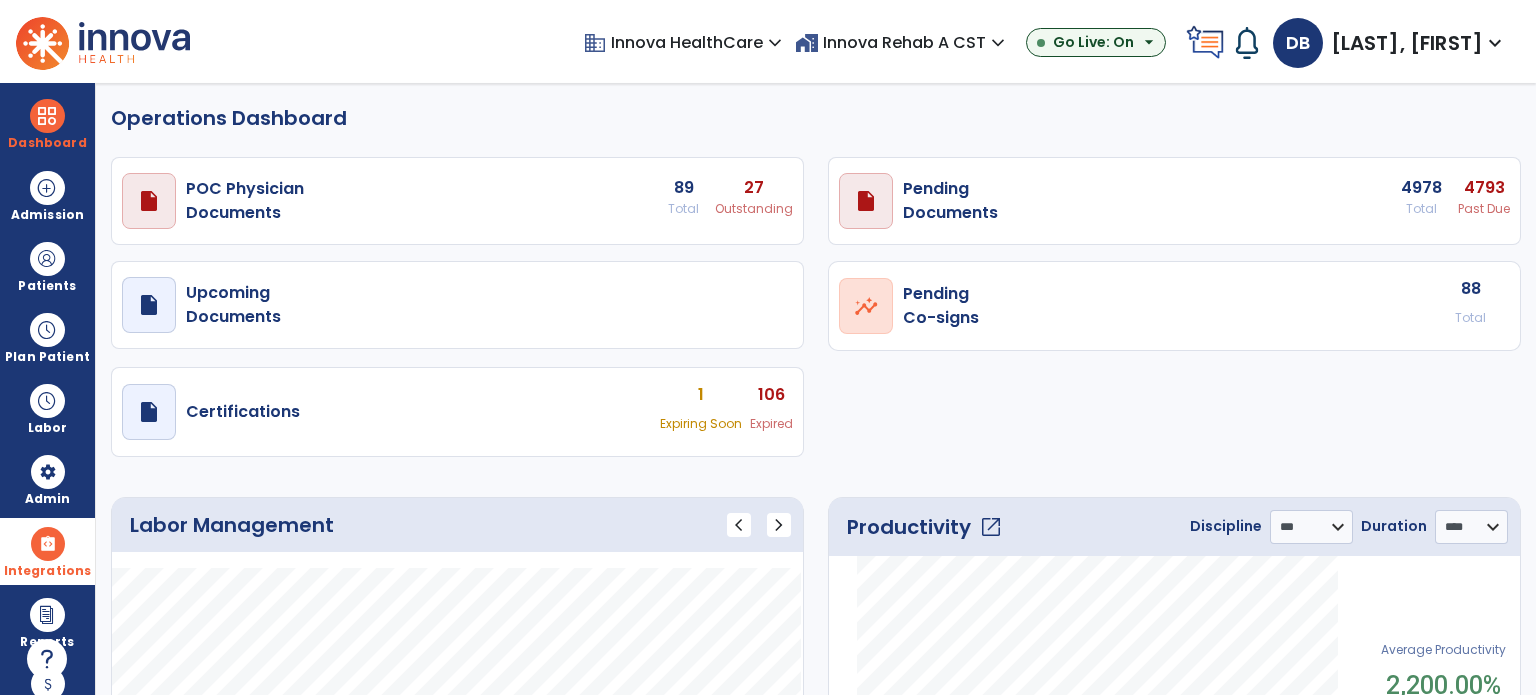 click on "Integrations" at bounding box center [47, 266] 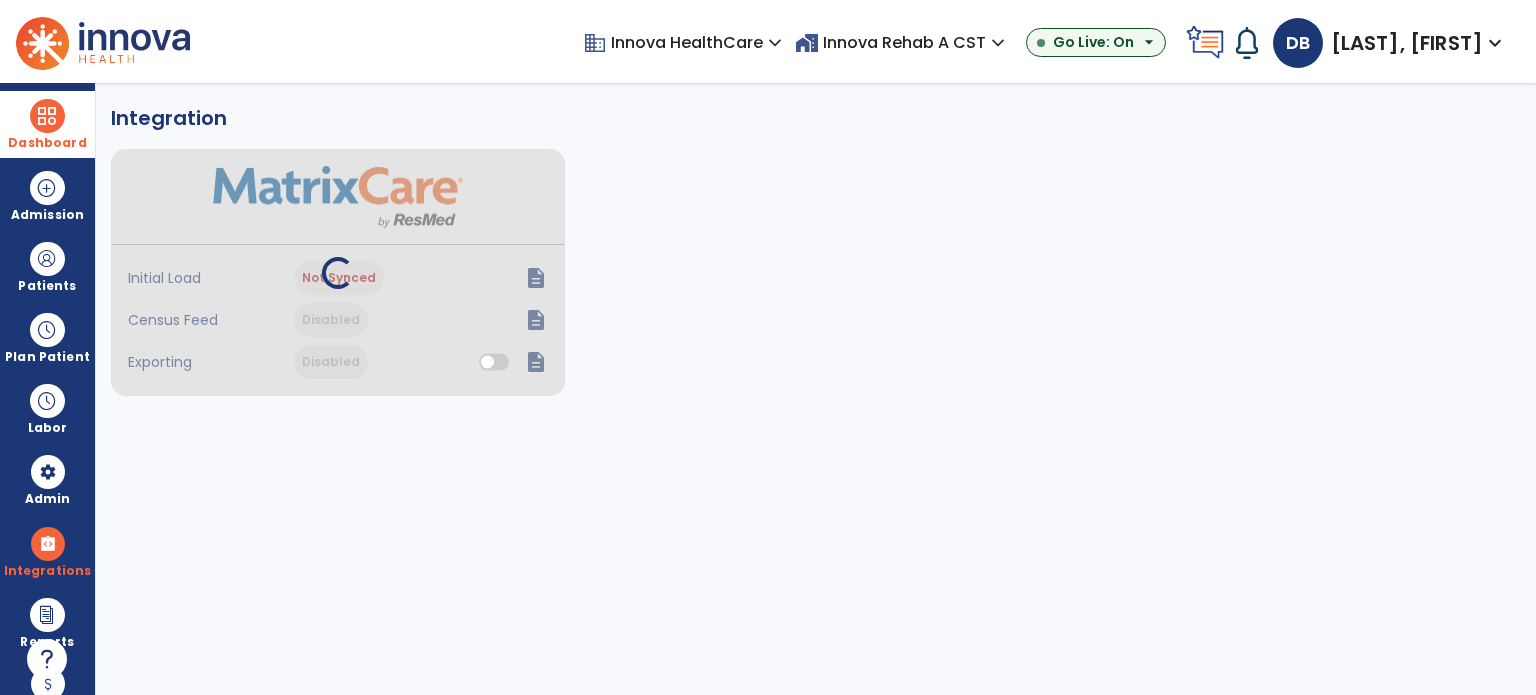 click on "Dashboard" at bounding box center [47, 124] 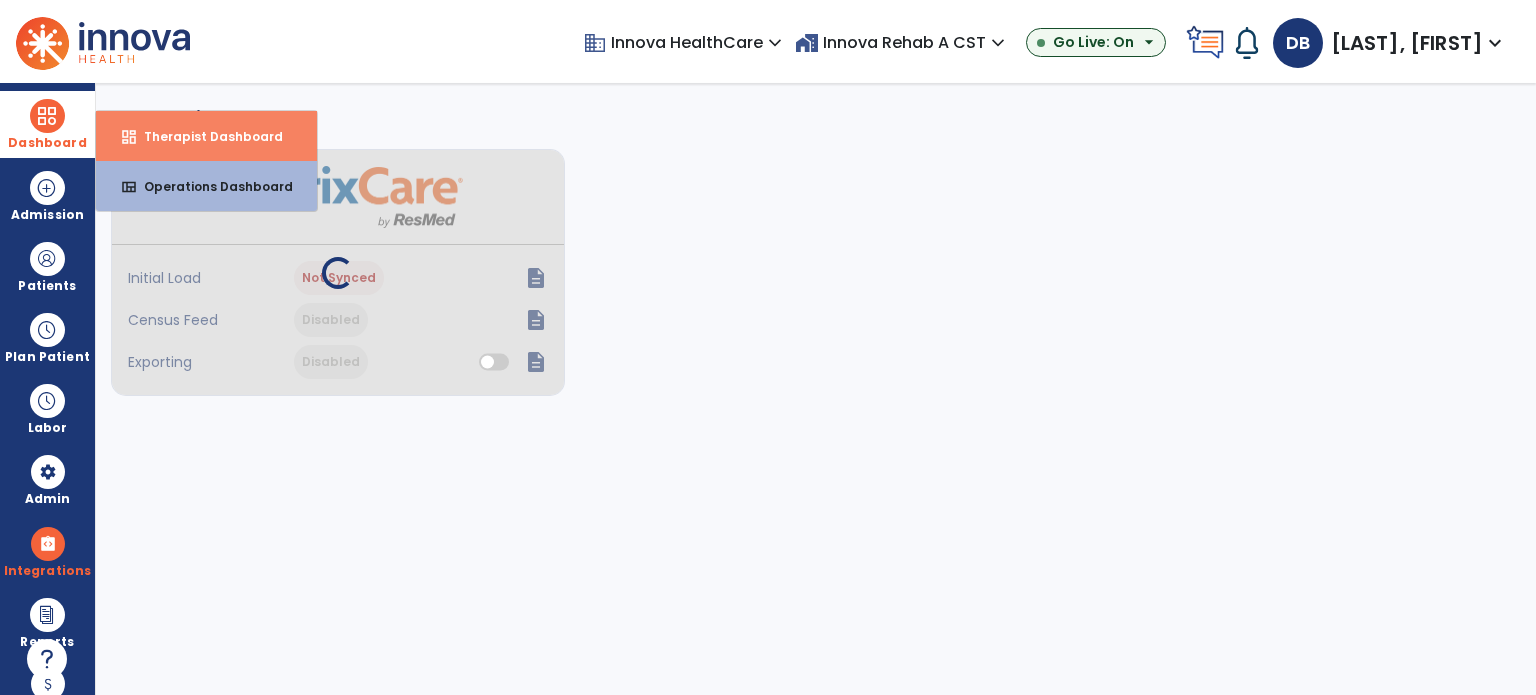 click on "dashboard" at bounding box center (129, 137) 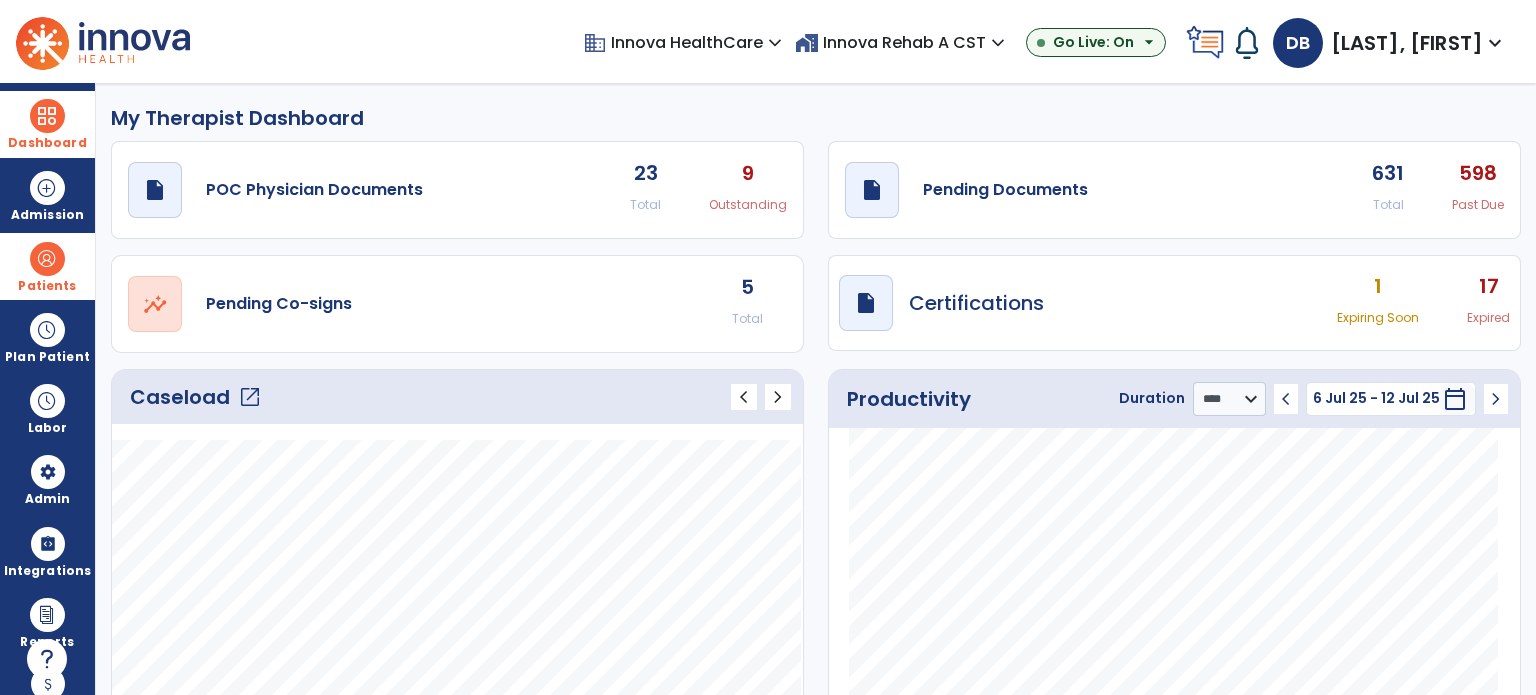 click on "Patients" at bounding box center [47, 266] 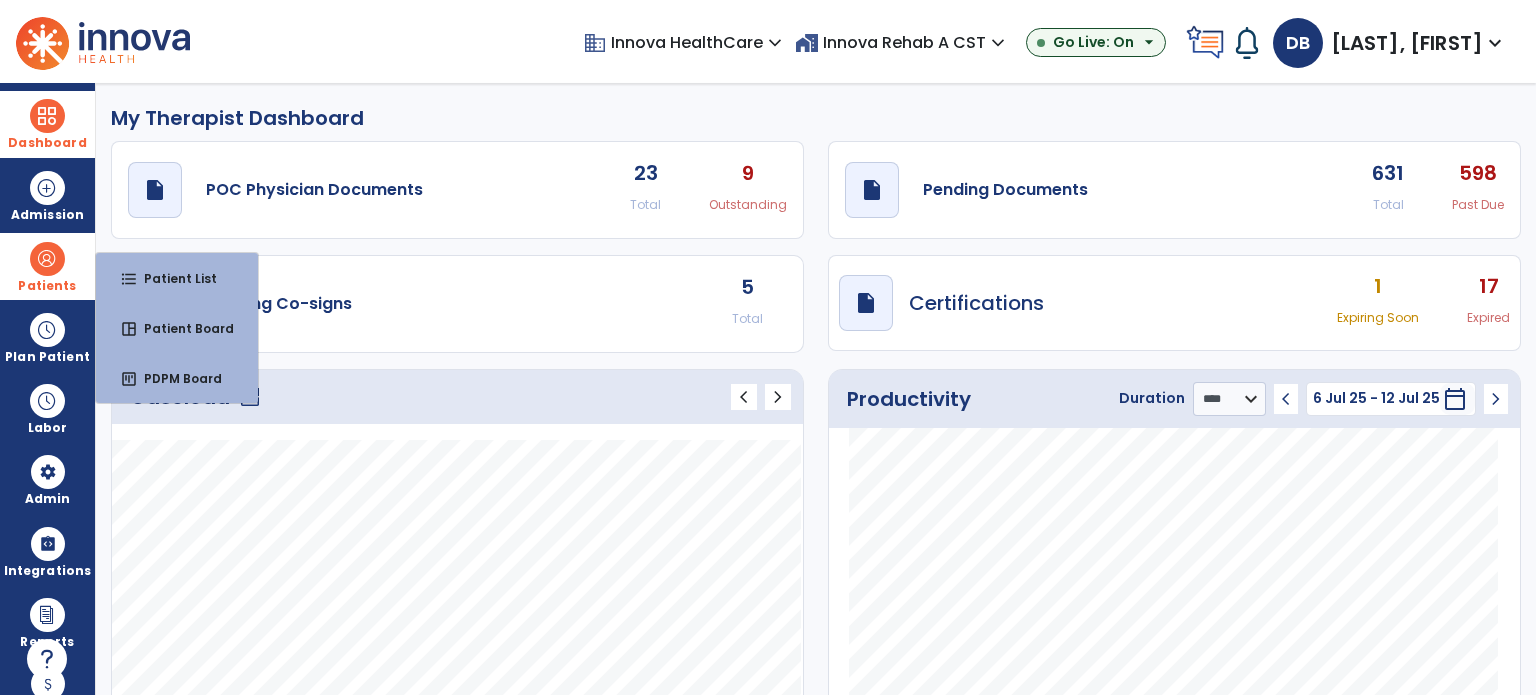 click at bounding box center (47, 259) 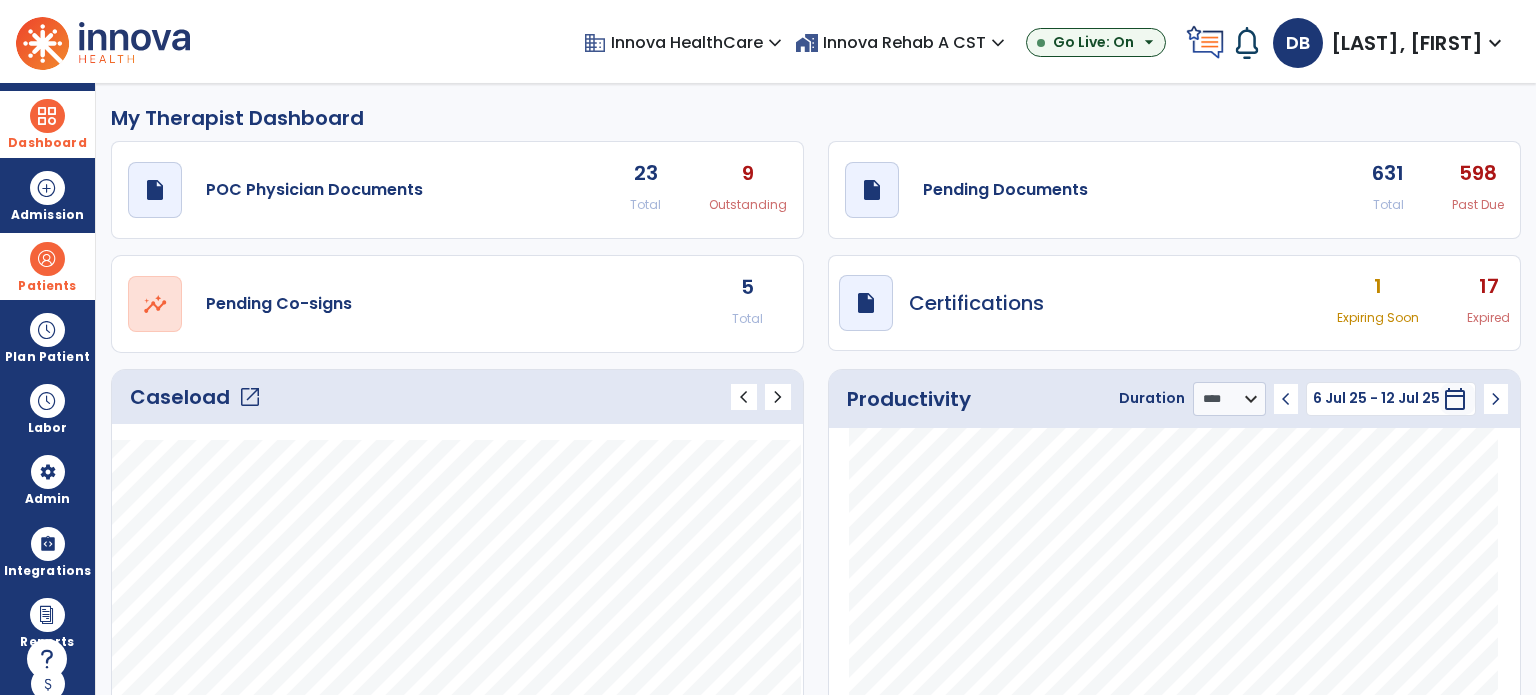 click at bounding box center (47, 259) 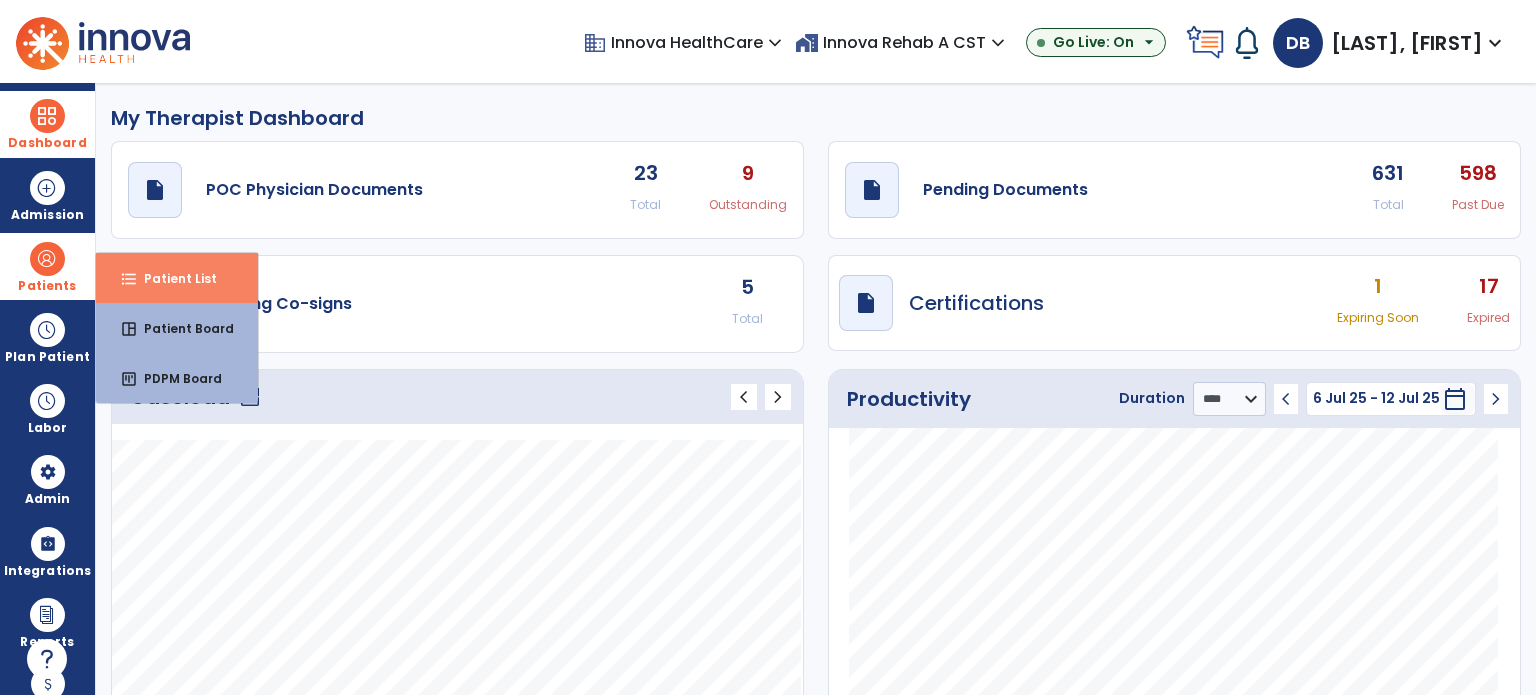 click on "Patient List" at bounding box center (172, 278) 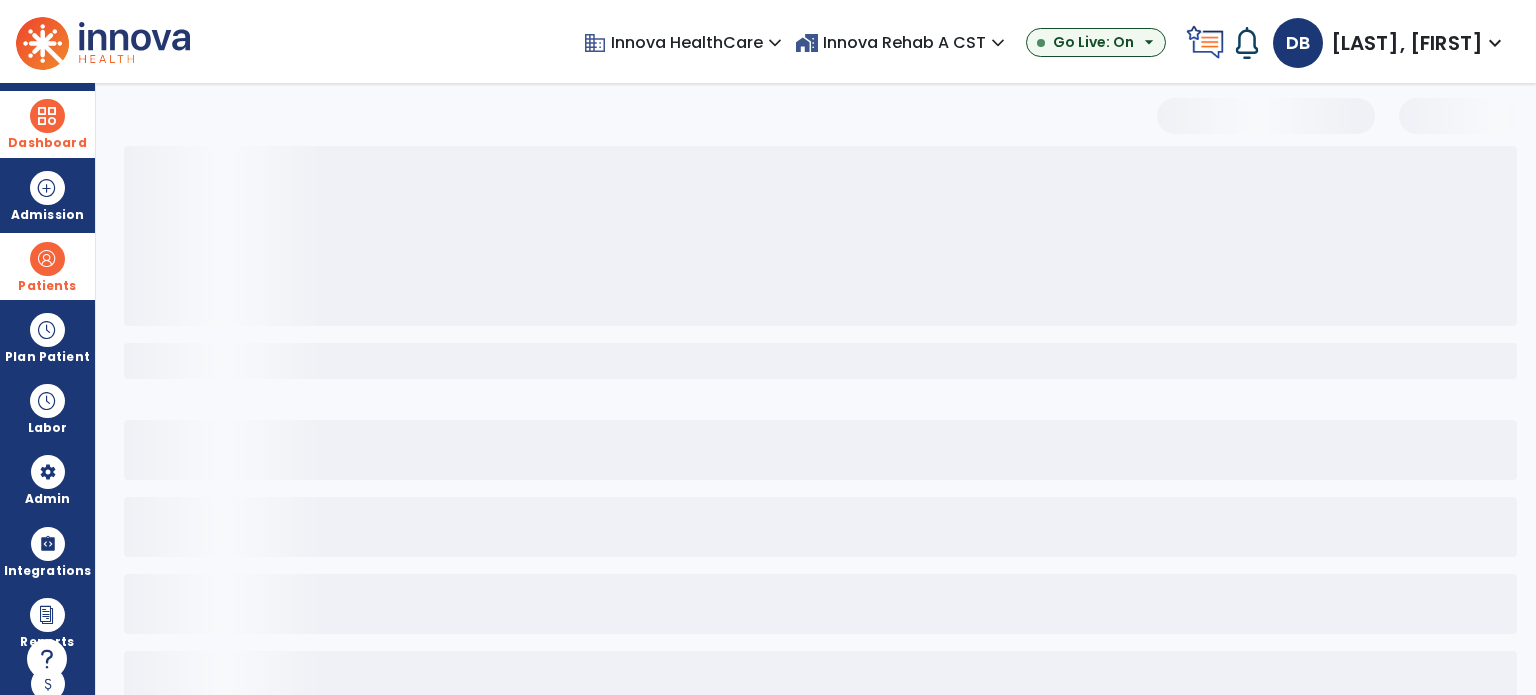 select on "***" 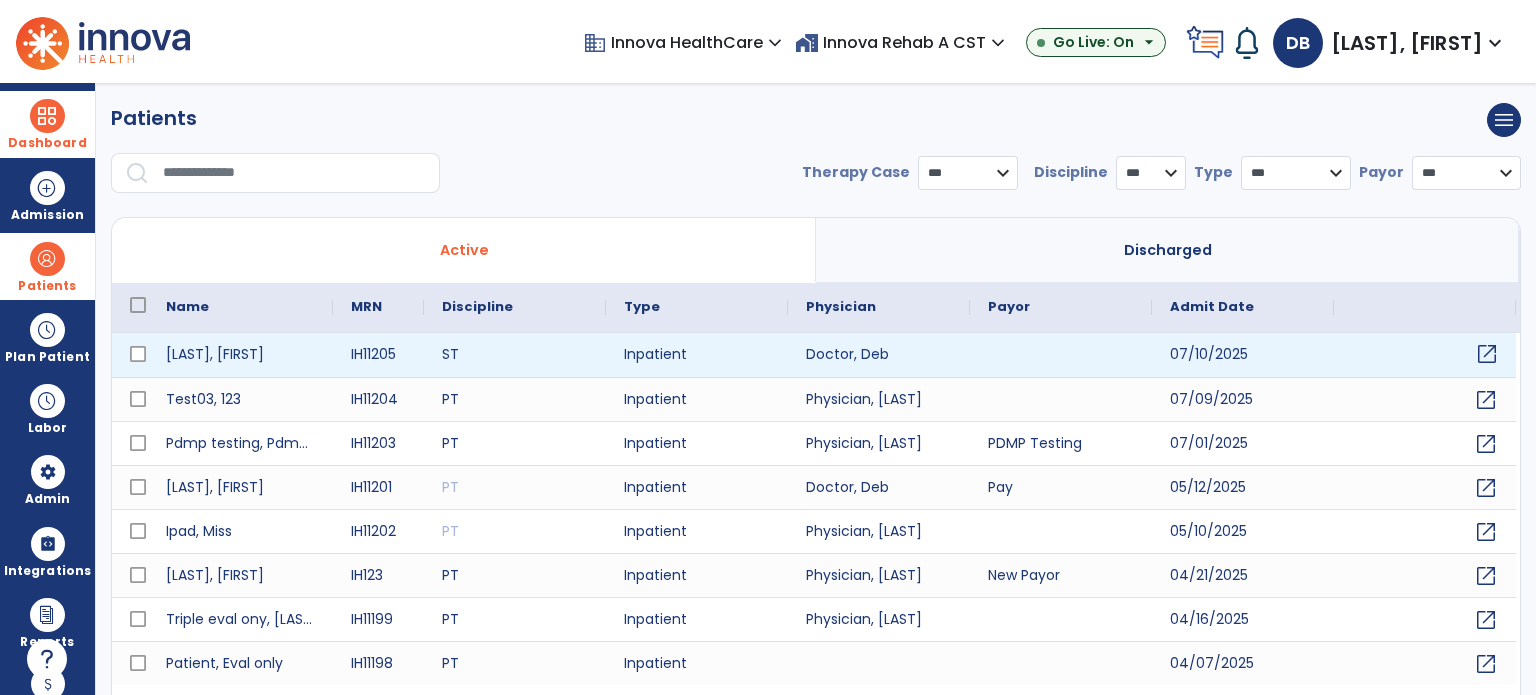 click on "open_in_new" at bounding box center (1487, 354) 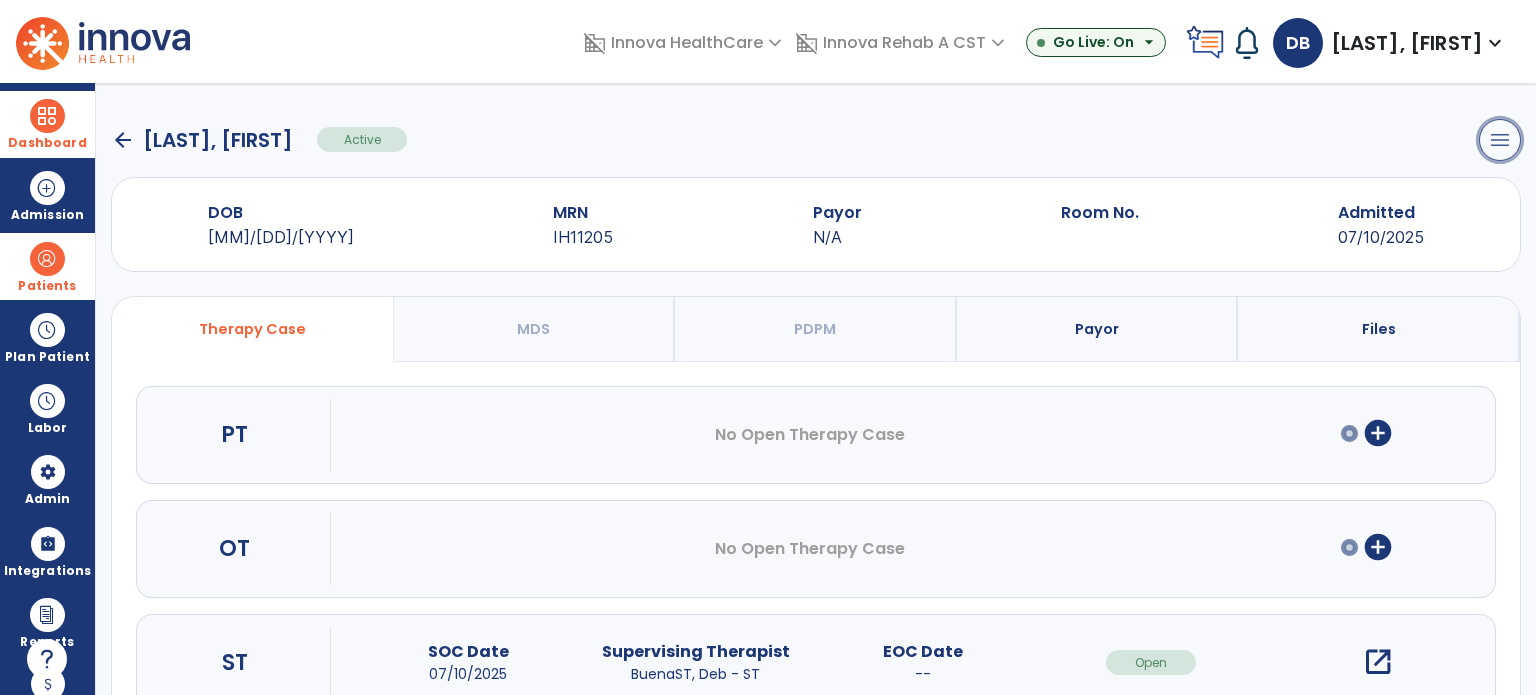 click on "menu" at bounding box center [1500, 140] 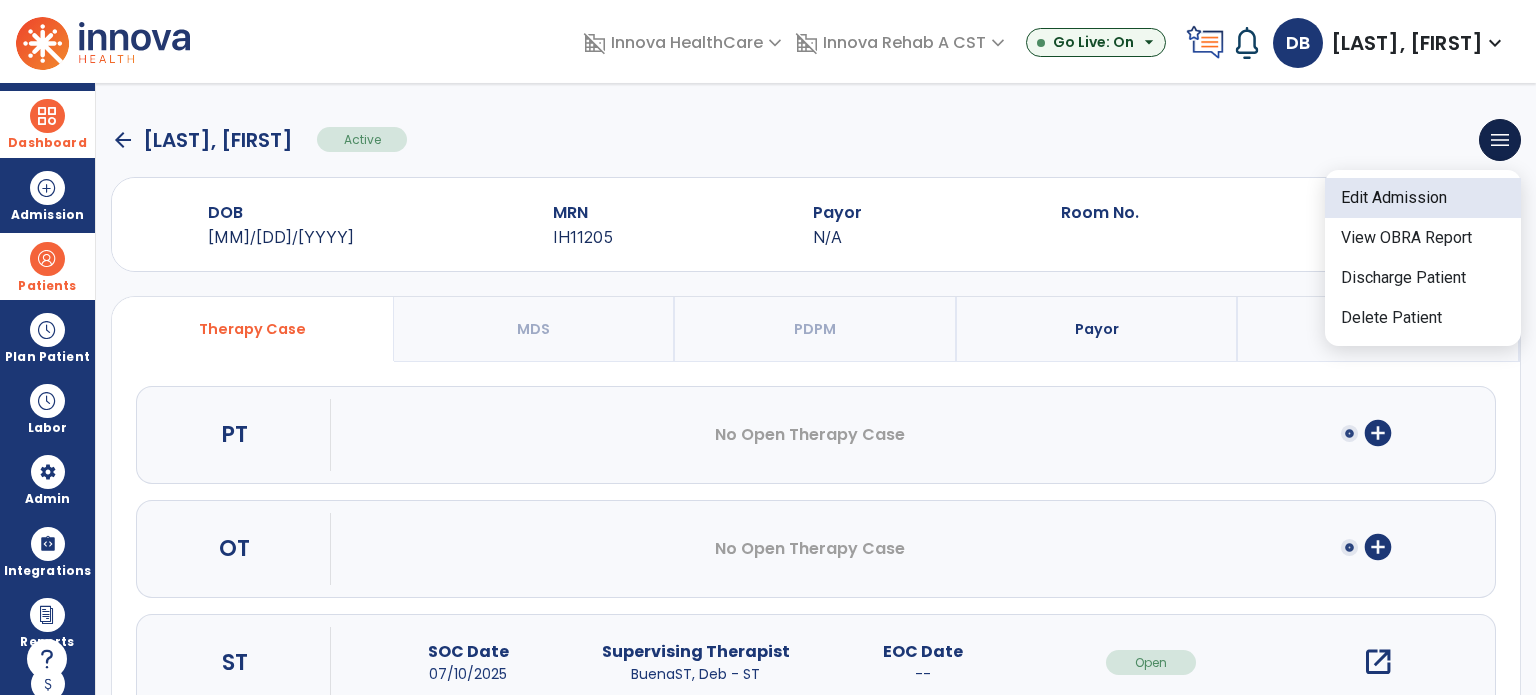 click on "Edit Admission" 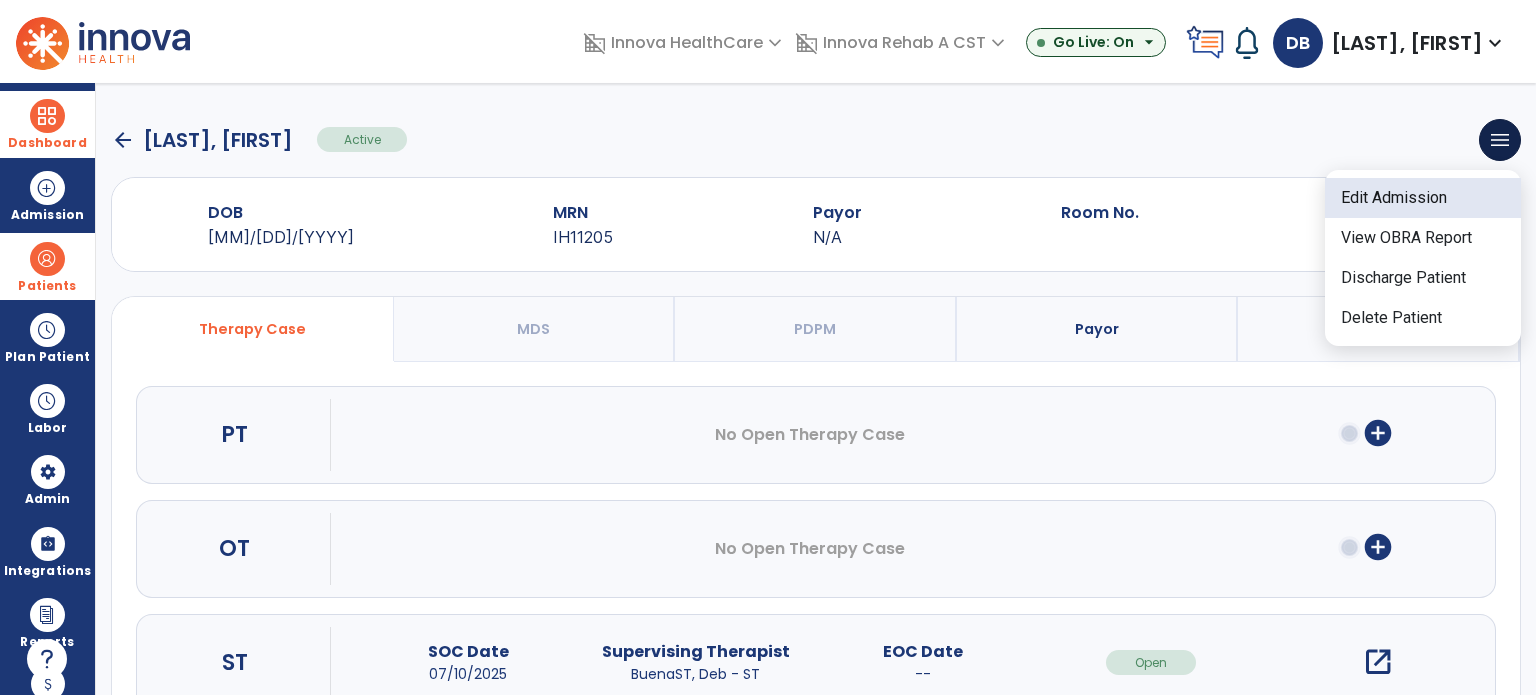 select on "****" 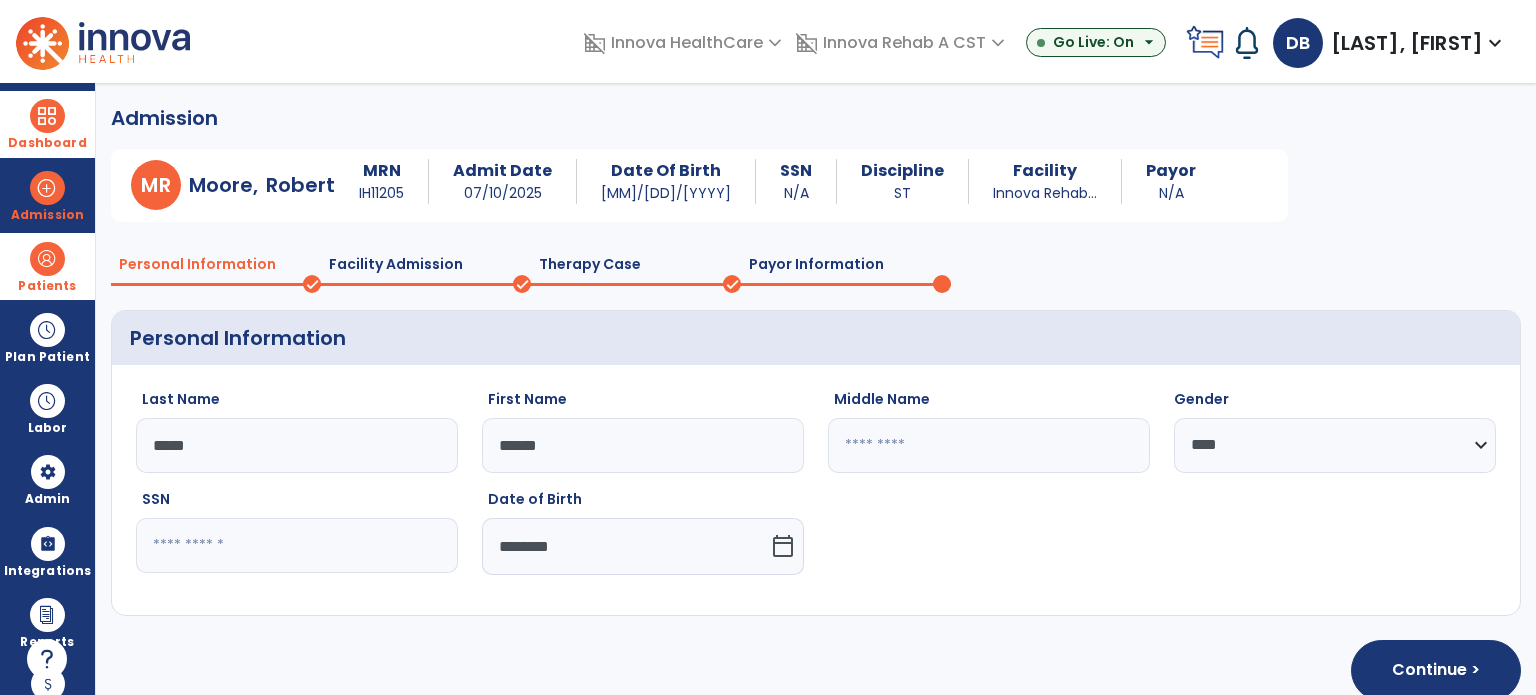 click on "Facility Admission" 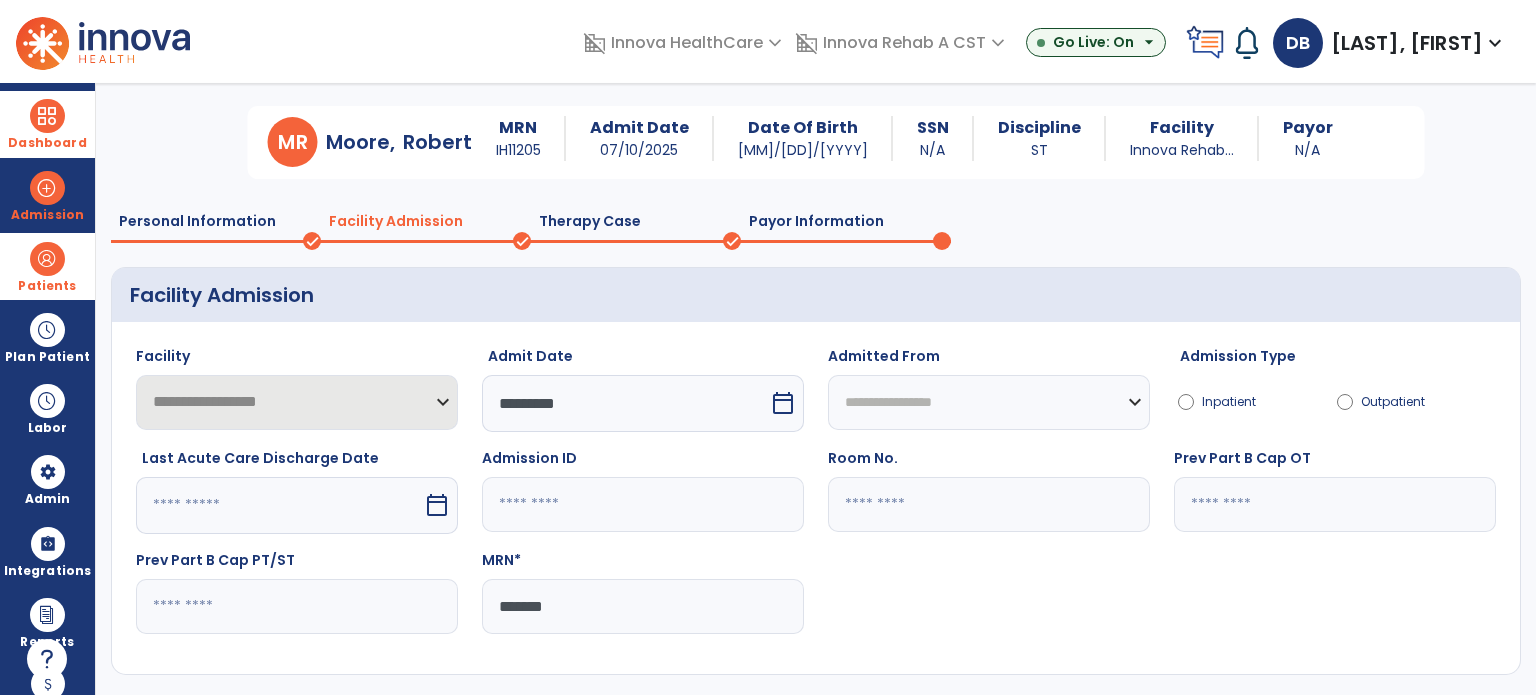 scroll, scrollTop: 0, scrollLeft: 0, axis: both 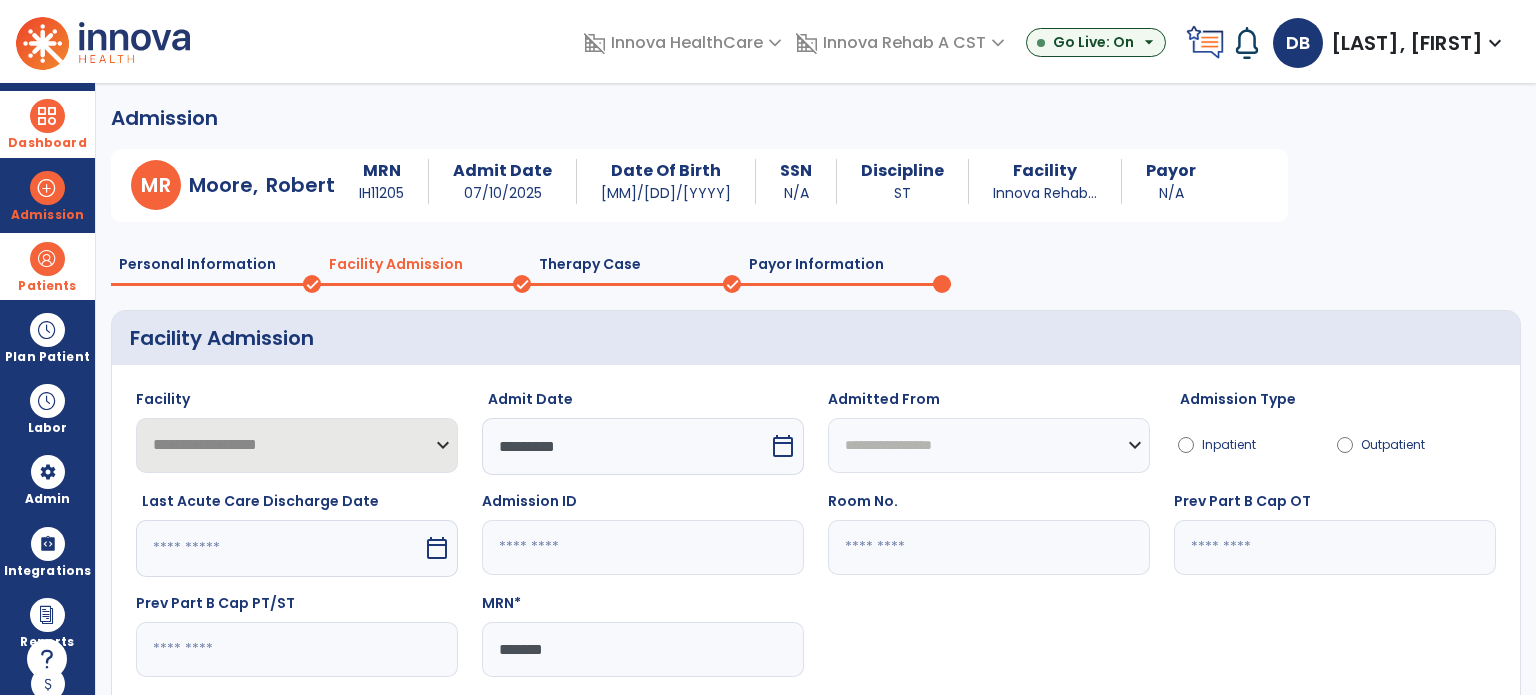 click on "Therapy Case" 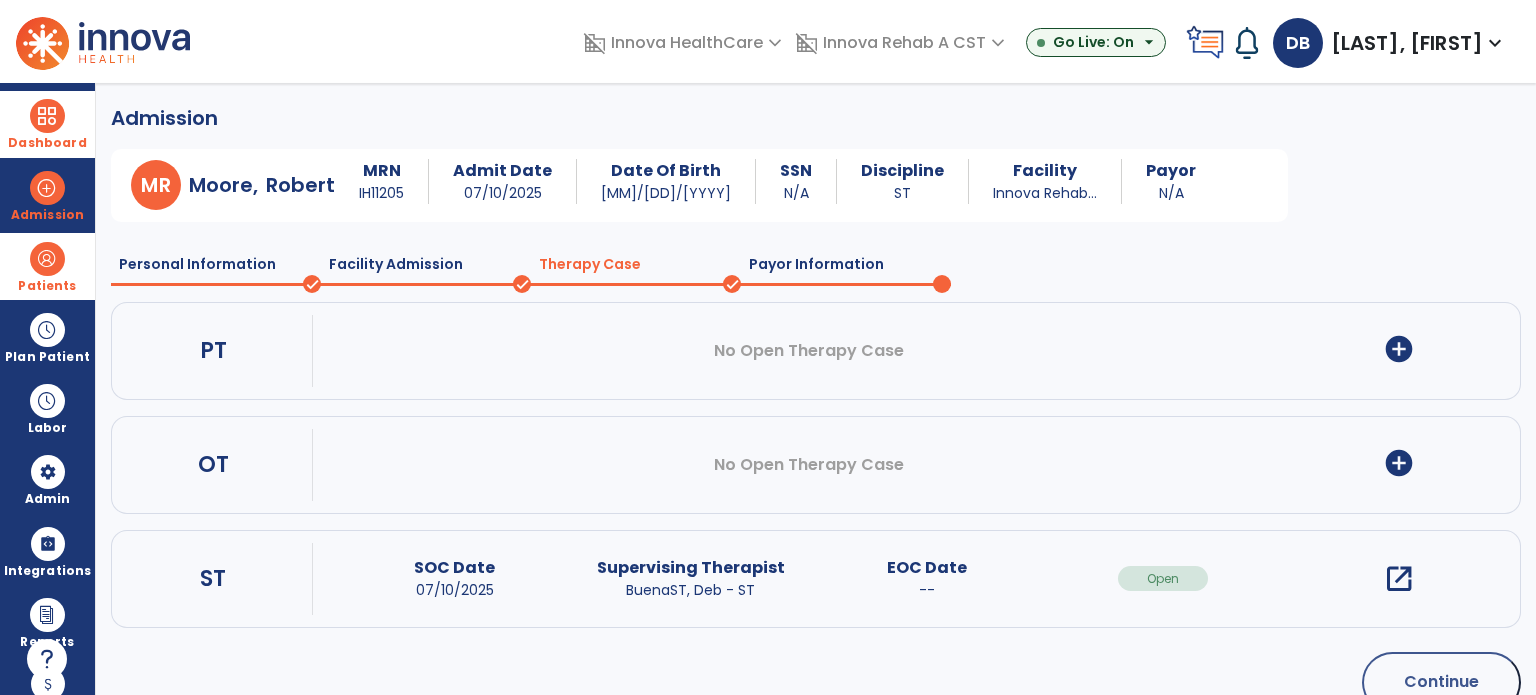 click on "Facility Admission" 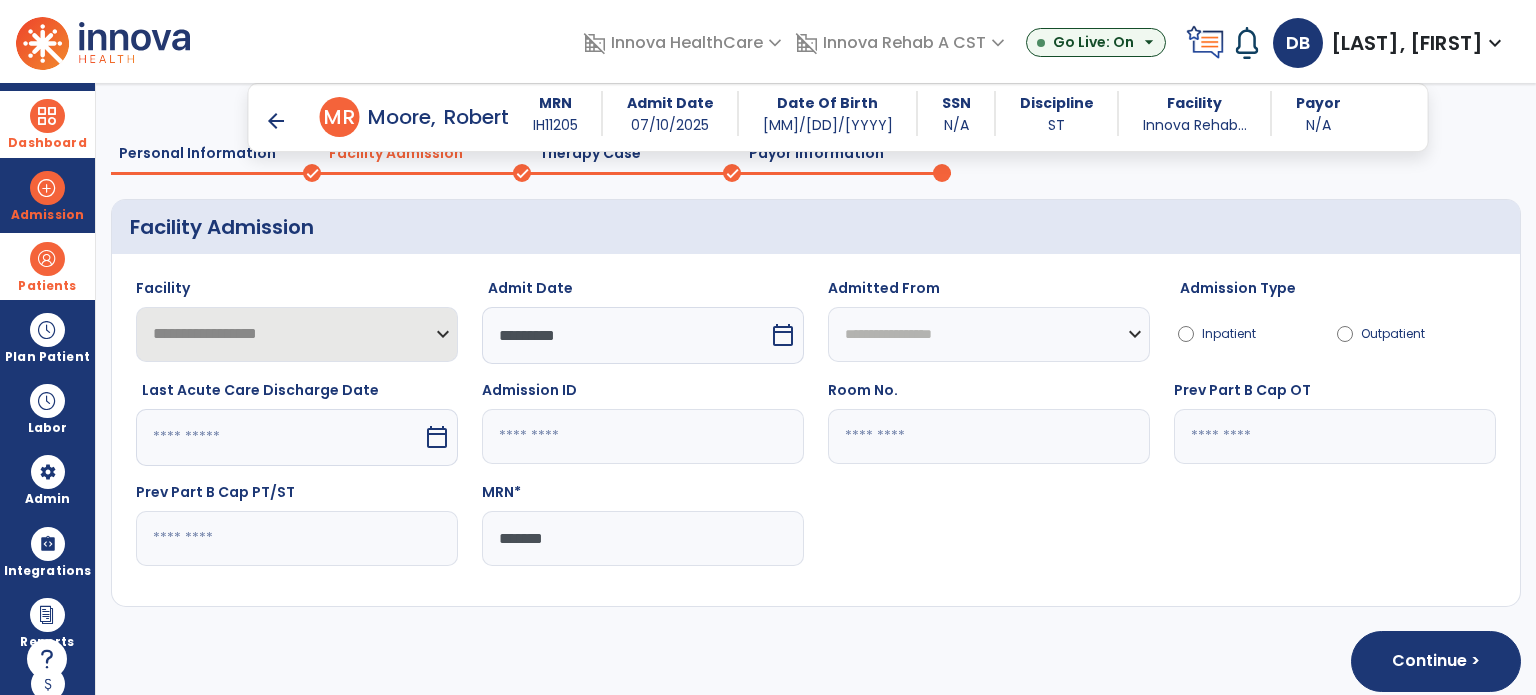 scroll, scrollTop: 111, scrollLeft: 0, axis: vertical 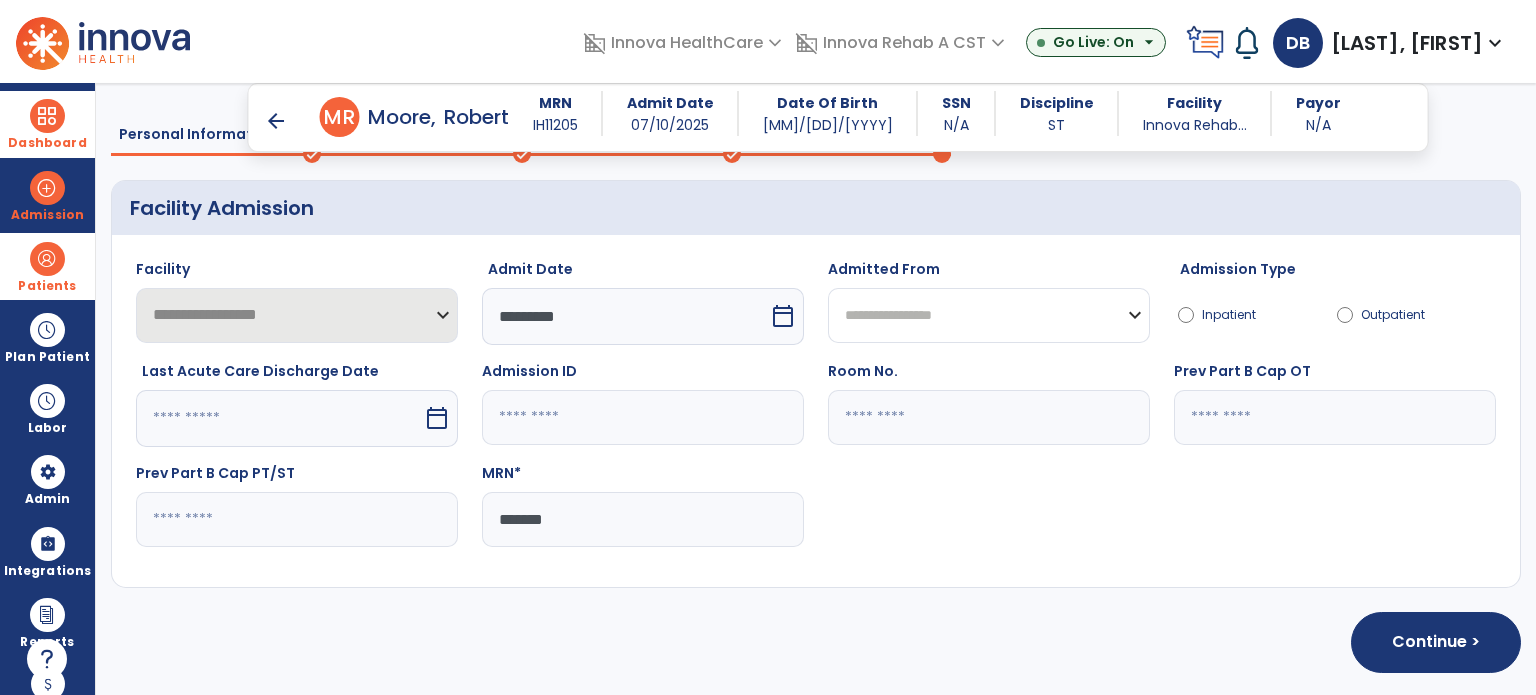 click on "**********" 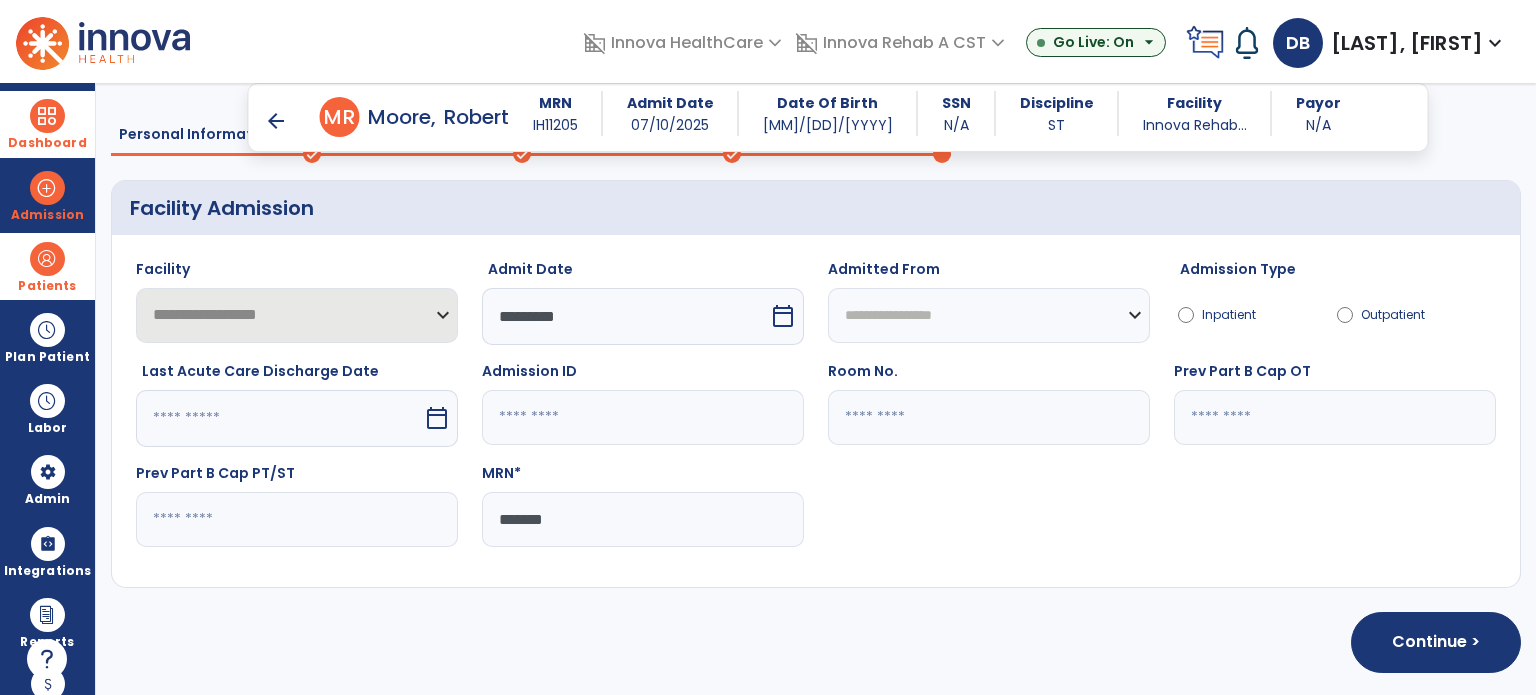 click at bounding box center (47, 259) 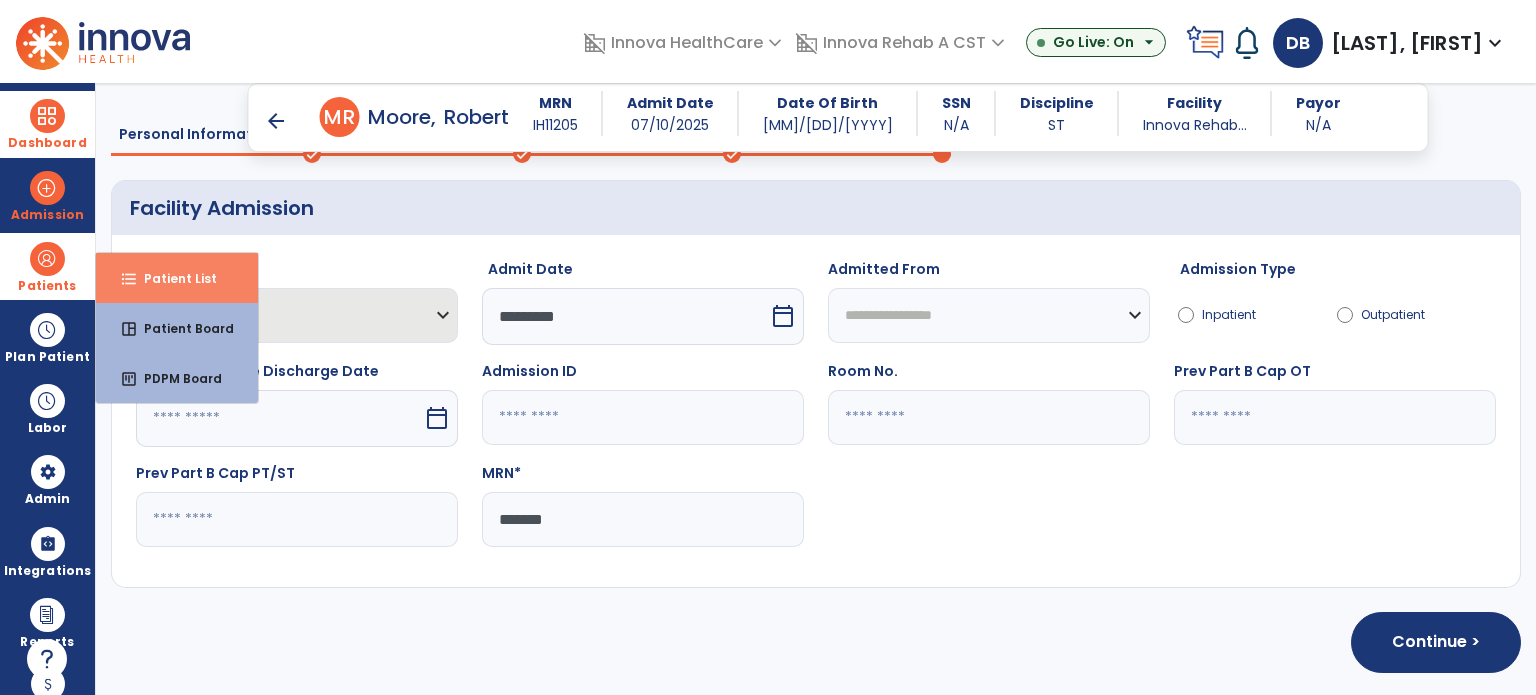 click on "Patient List" at bounding box center (172, 278) 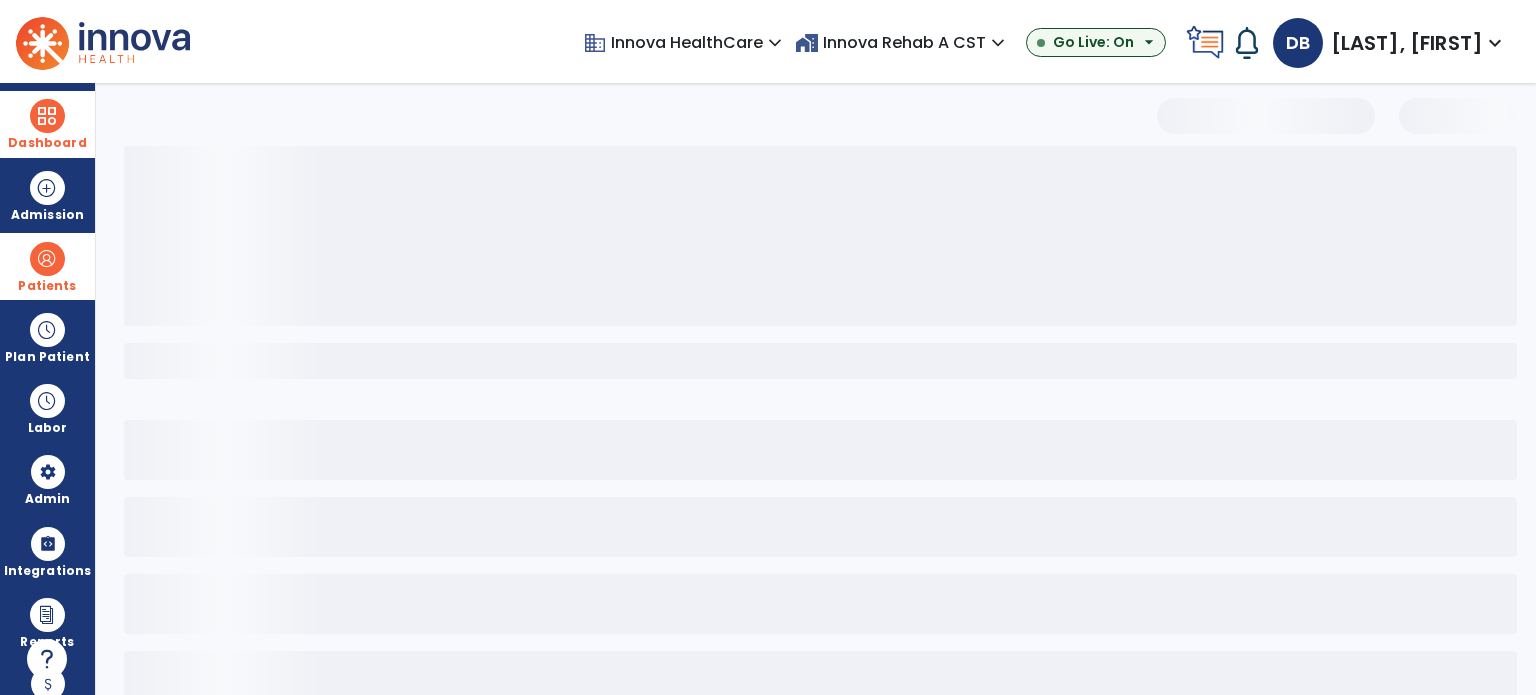 select on "***" 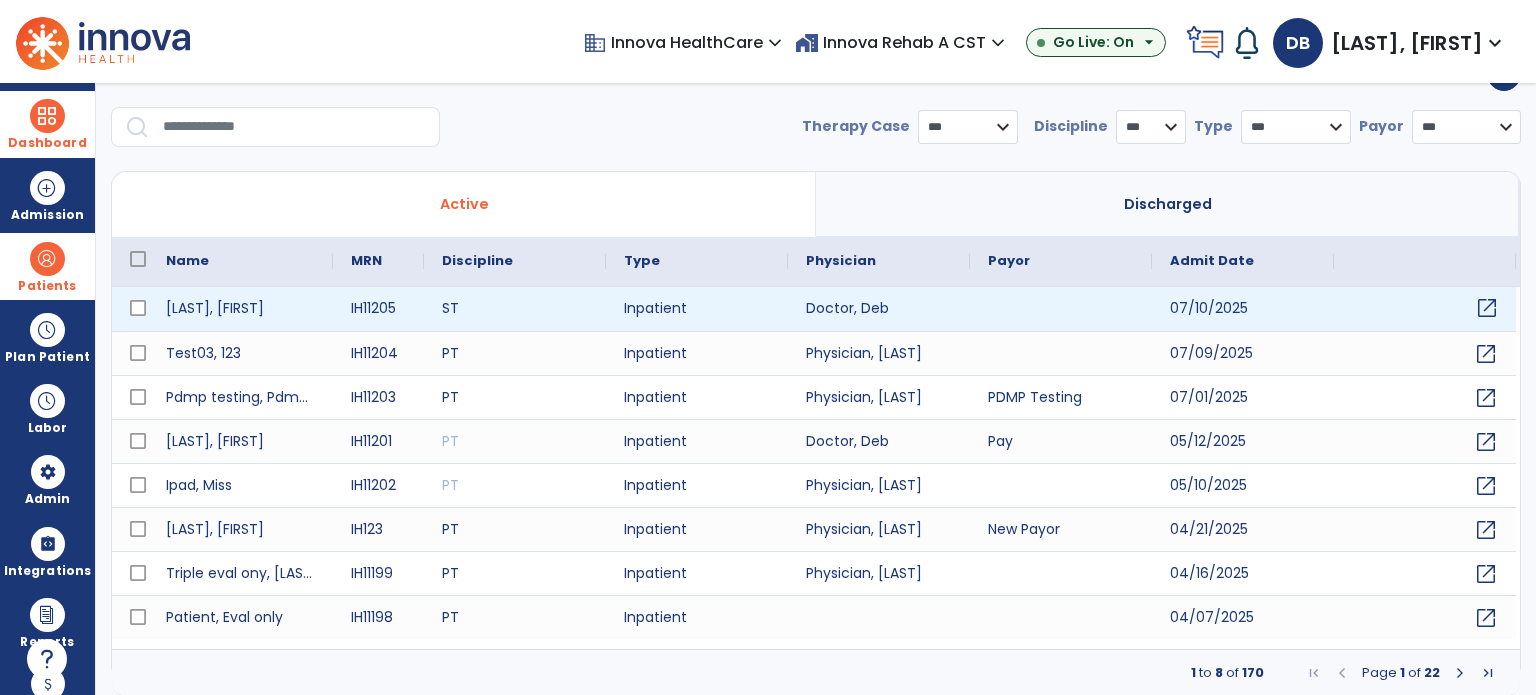 click on "open_in_new" at bounding box center [1487, 308] 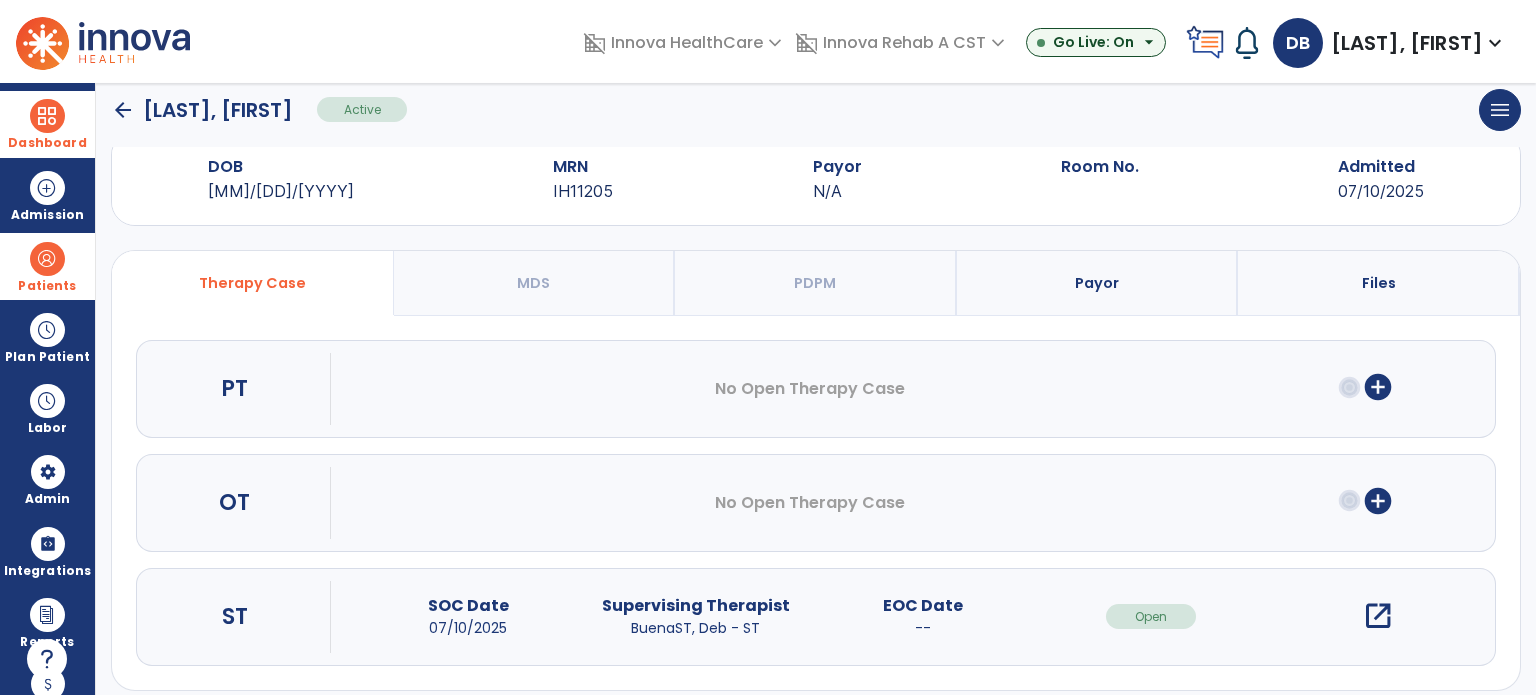 click on "add_circle" at bounding box center (1378, 387) 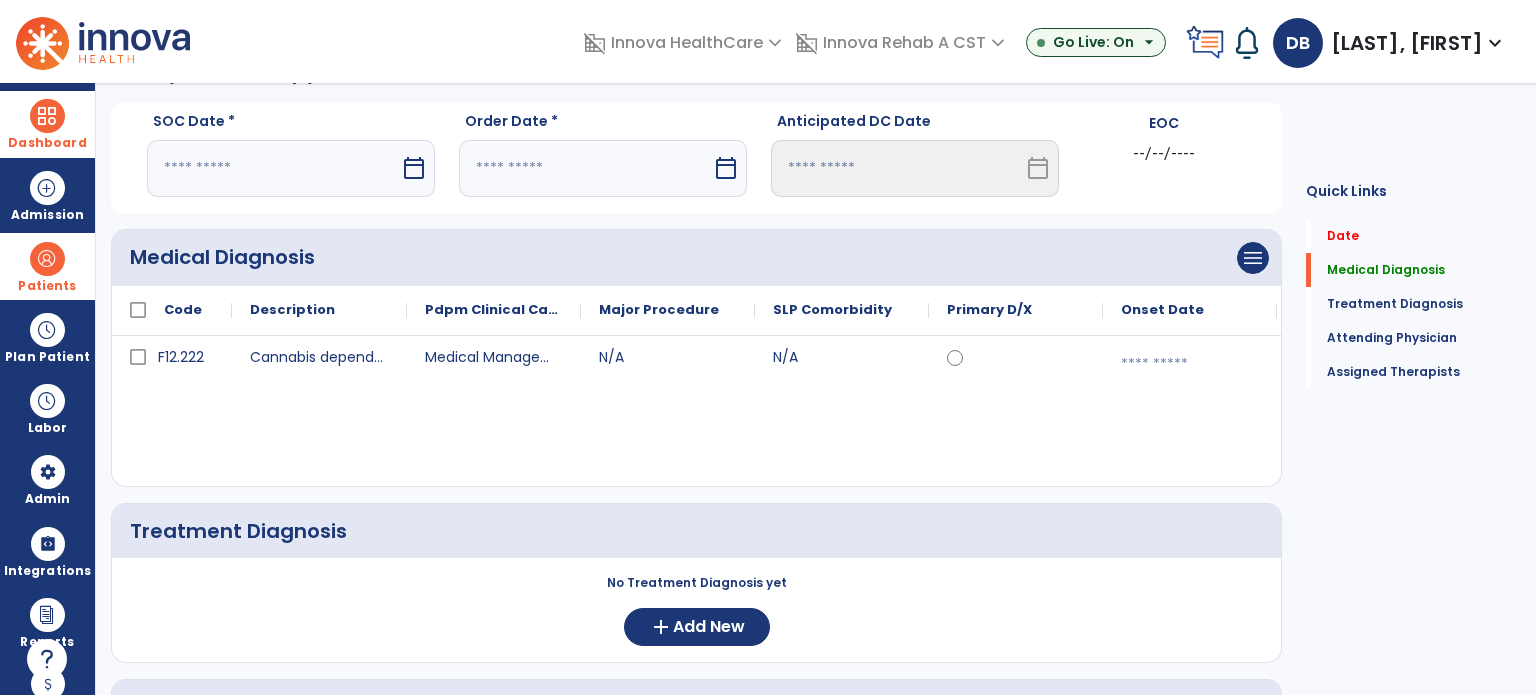 click on "Patients" at bounding box center [47, 266] 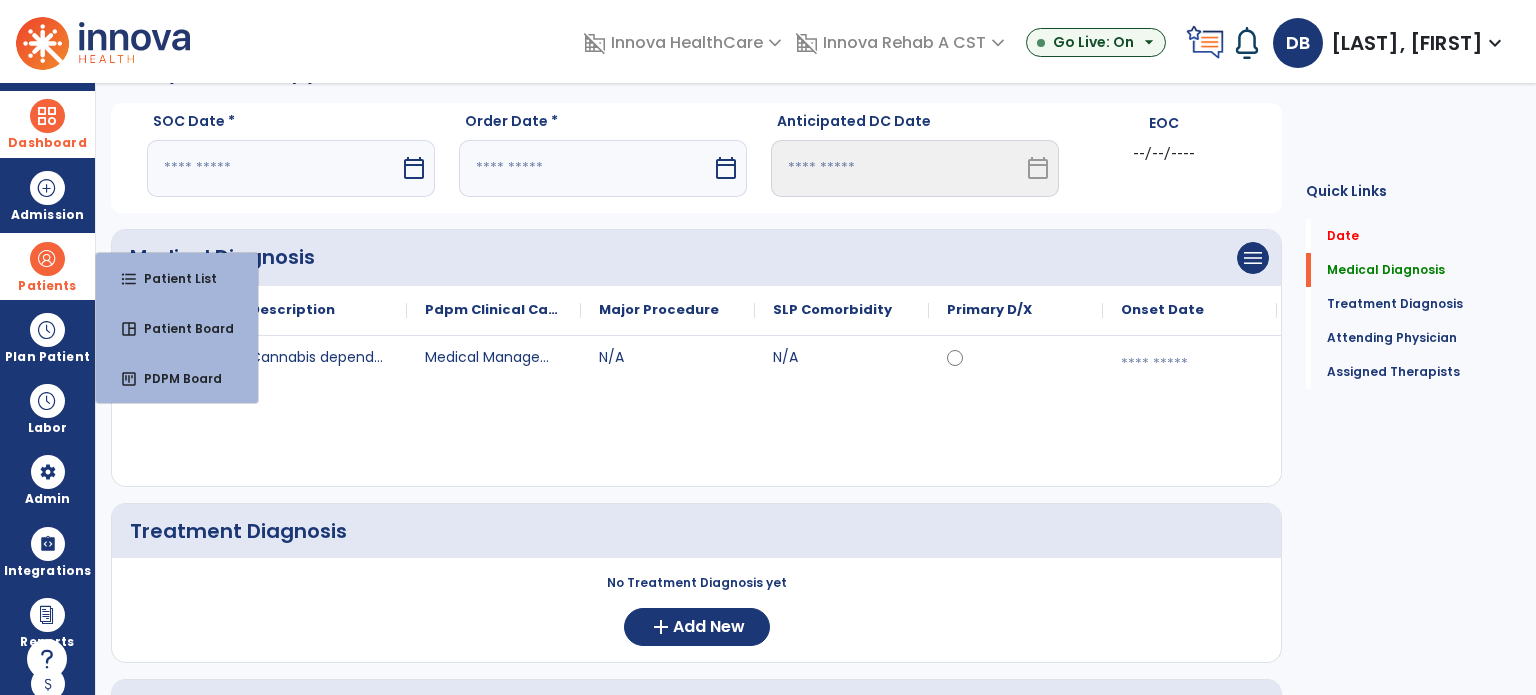 click at bounding box center [47, 259] 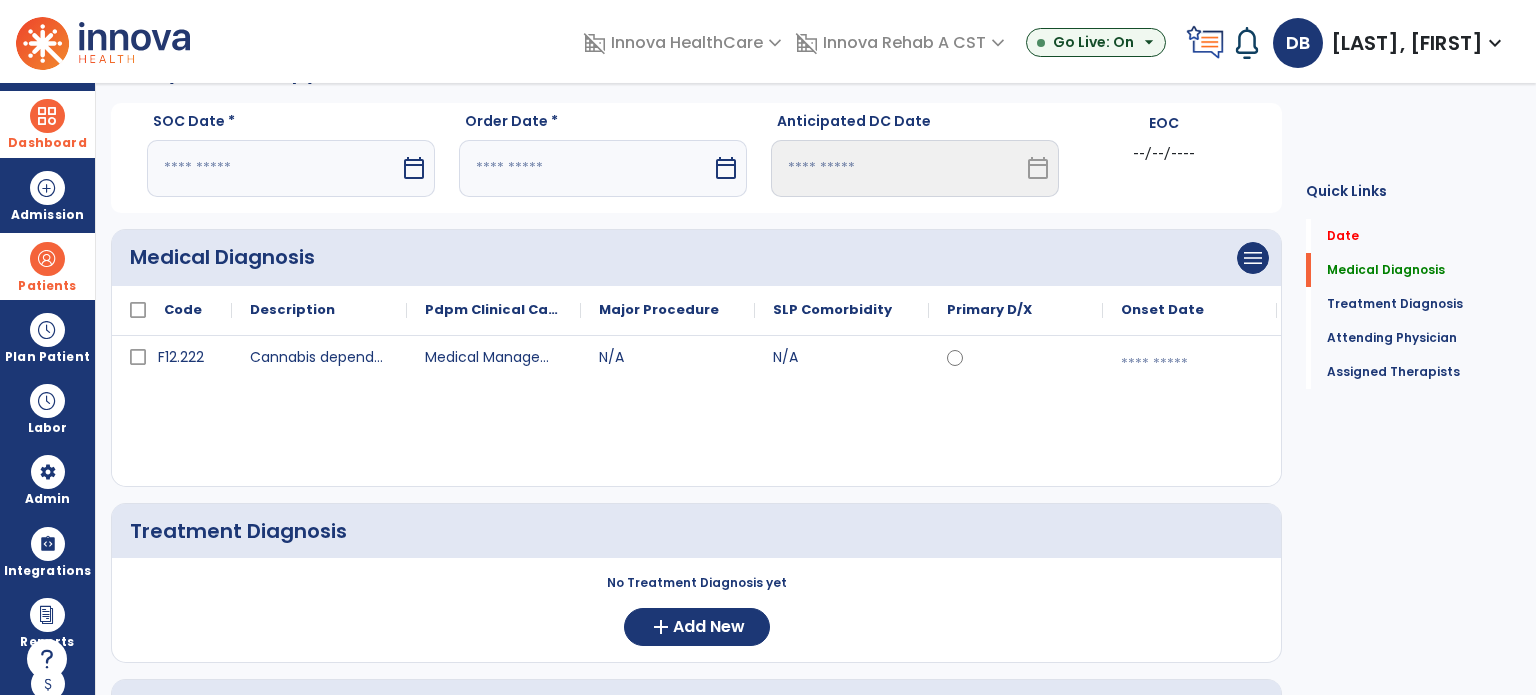 click at bounding box center [47, 259] 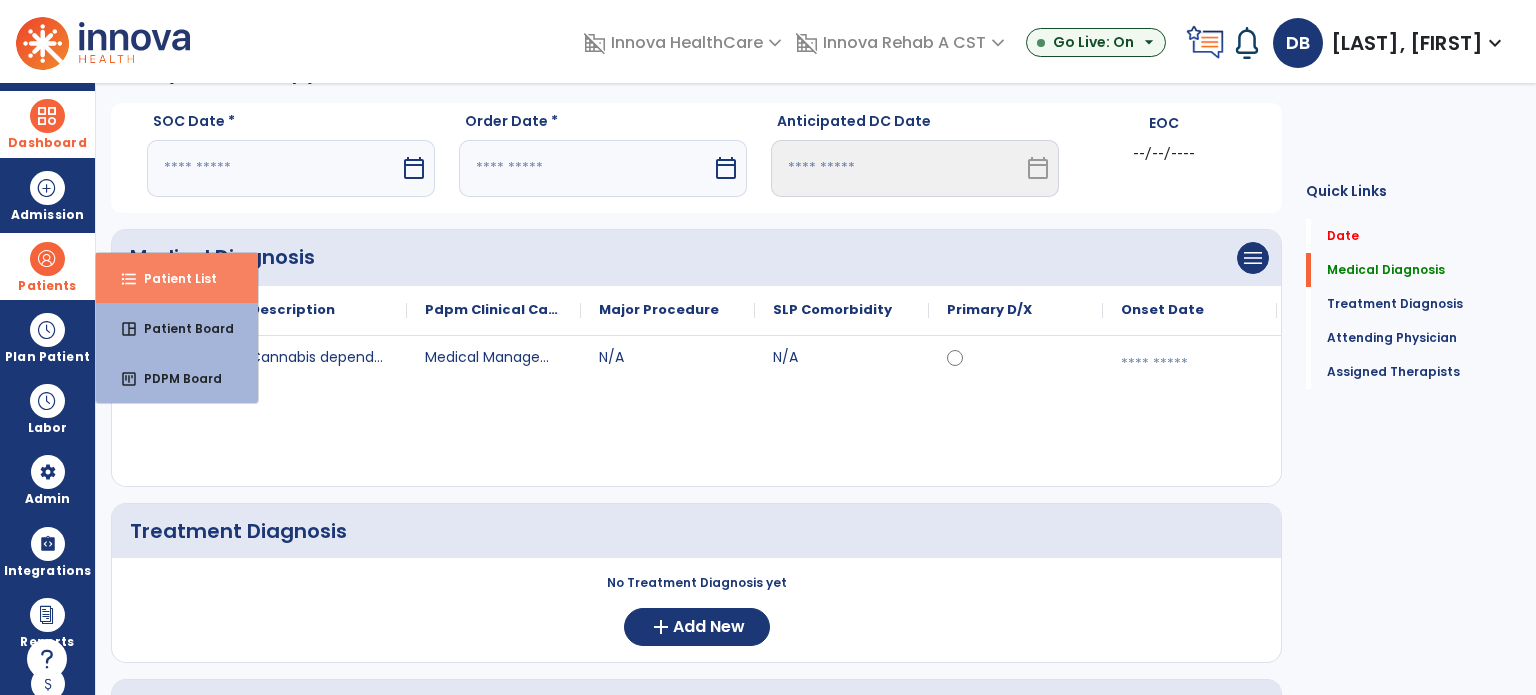 click on "Patient List" at bounding box center [172, 278] 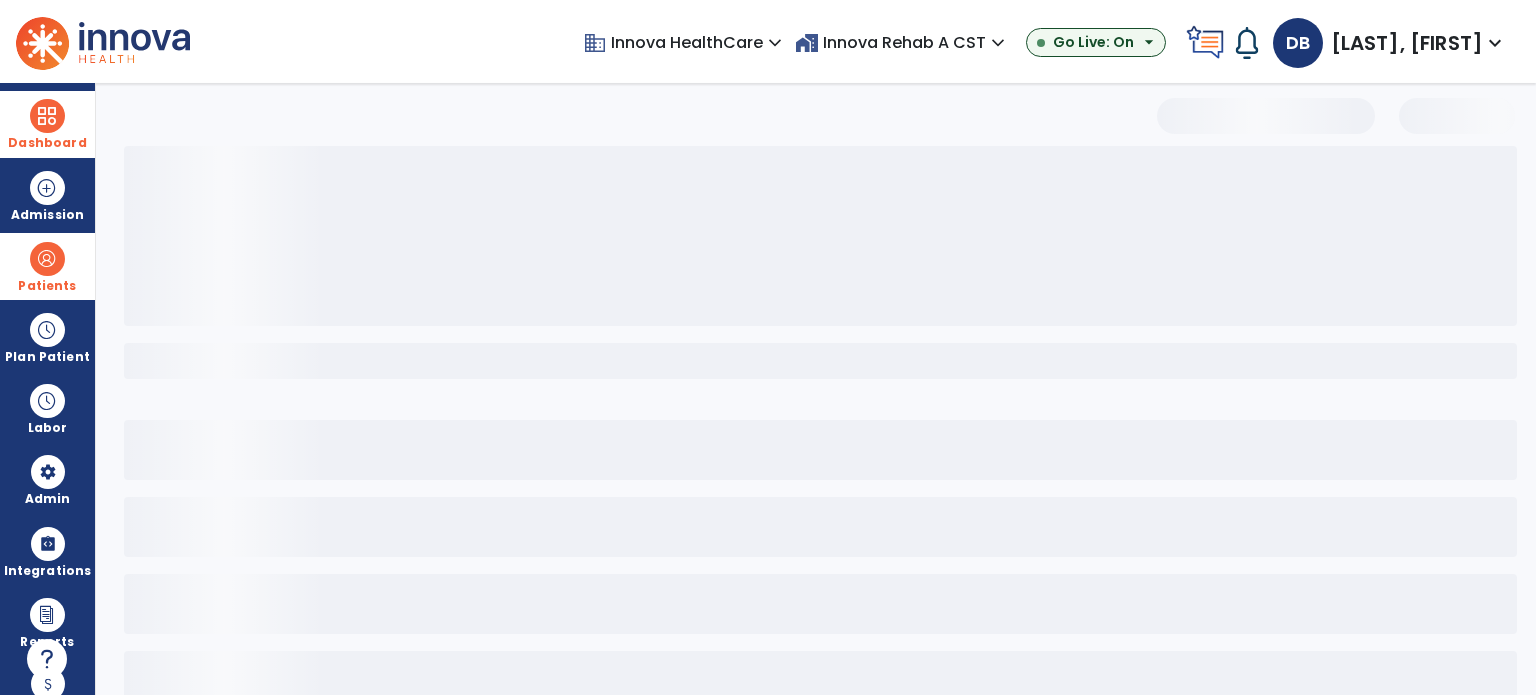 select on "***" 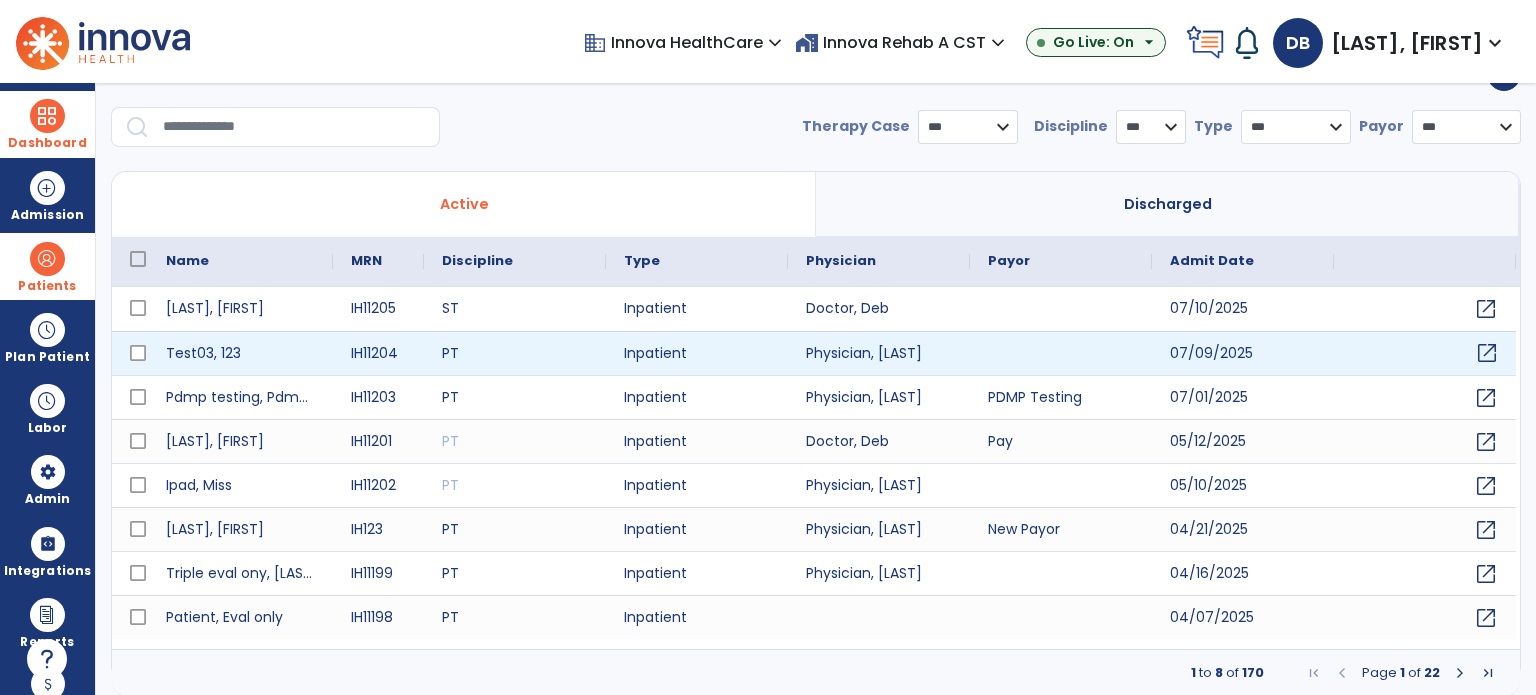 click on "open_in_new" at bounding box center [1487, 353] 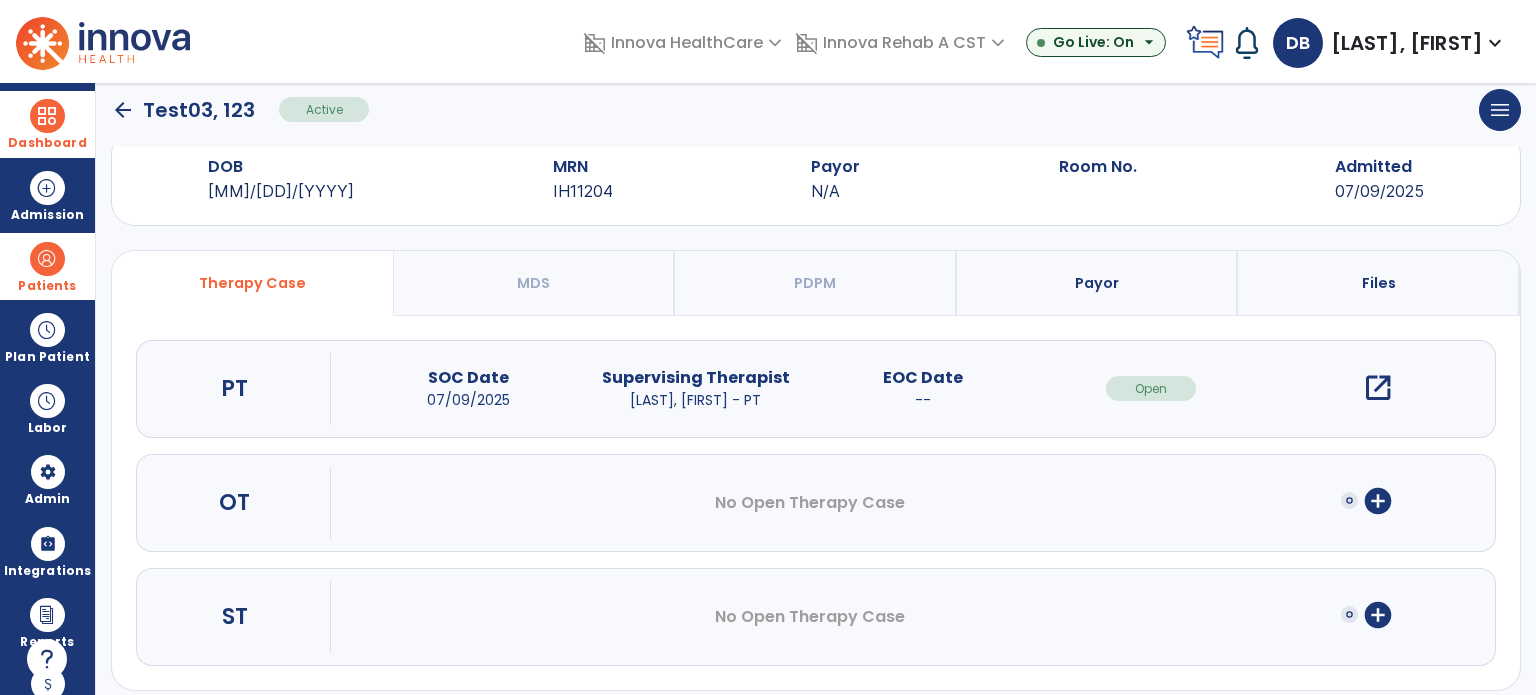click on "open_in_new" at bounding box center (1378, 388) 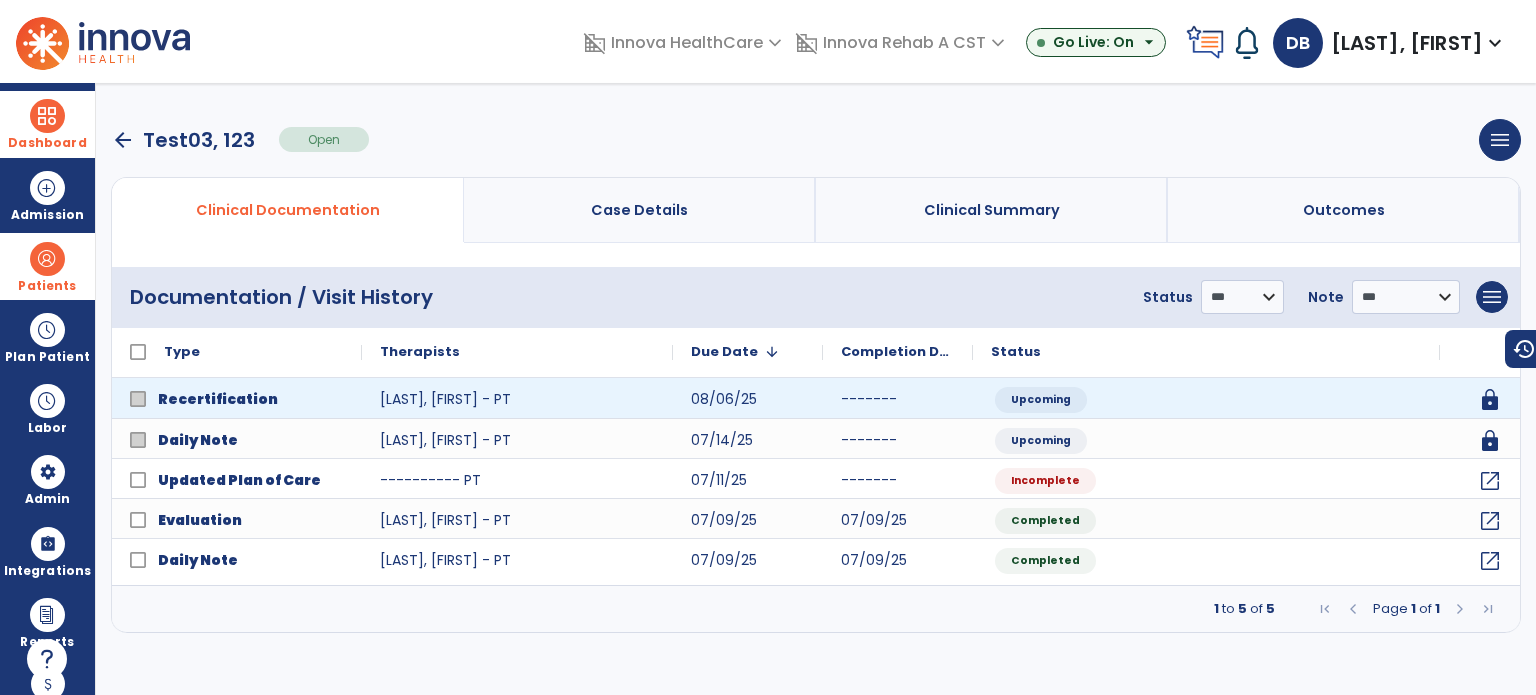 scroll, scrollTop: 0, scrollLeft: 0, axis: both 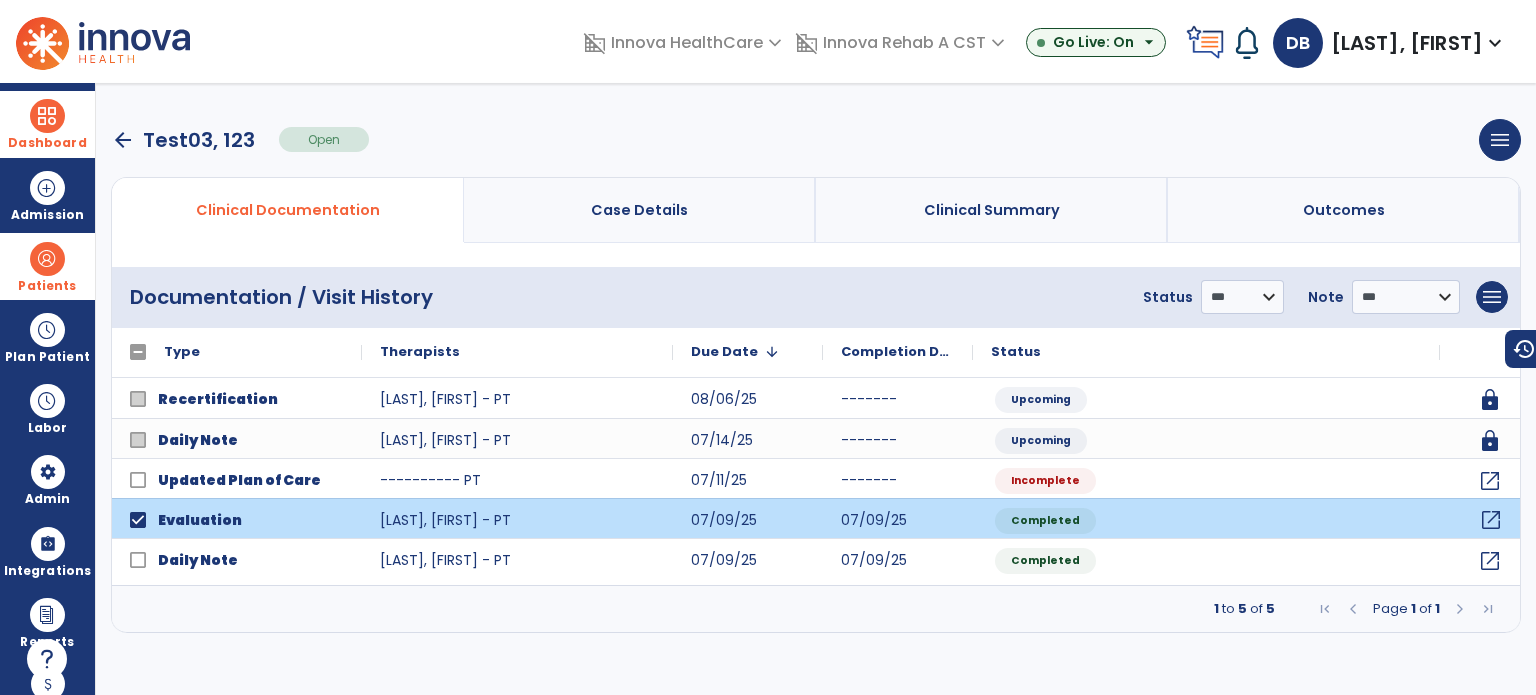 click on "open_in_new" 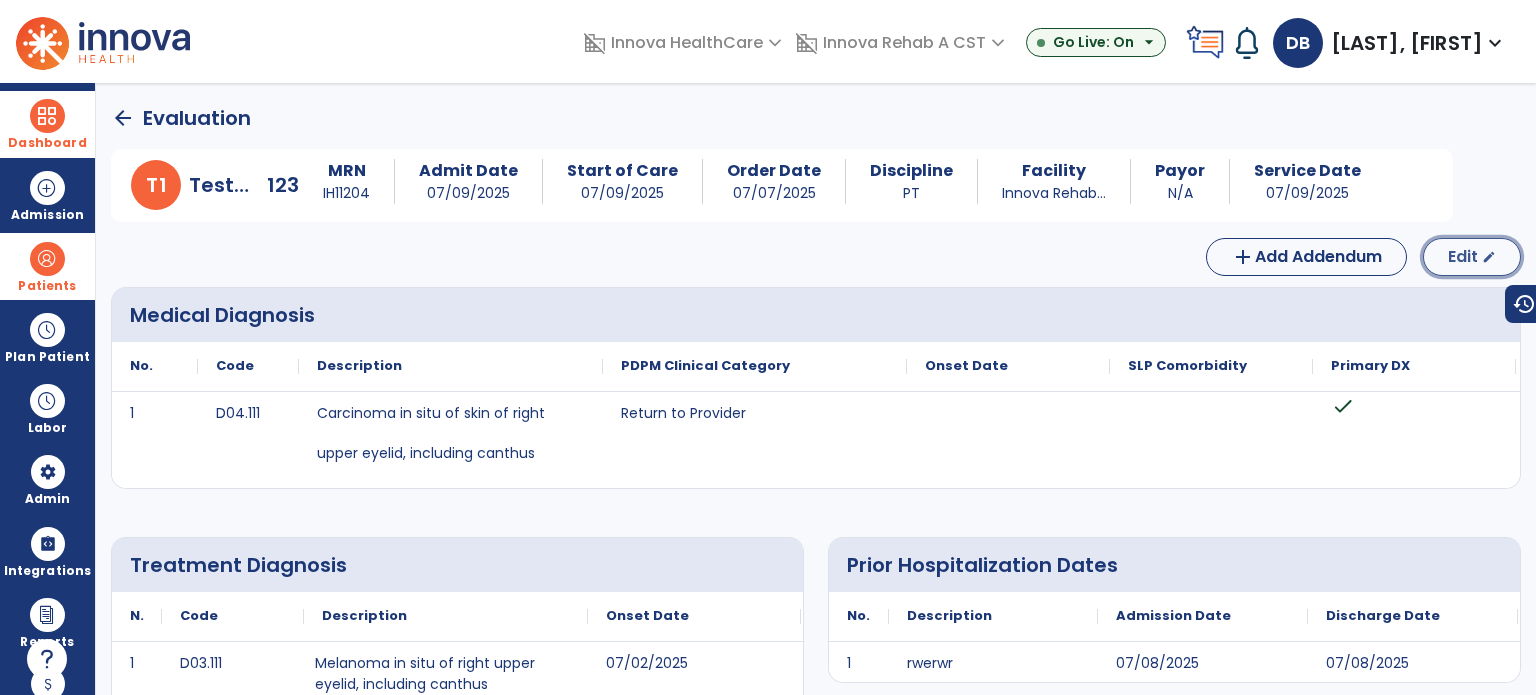 click on "Edit" 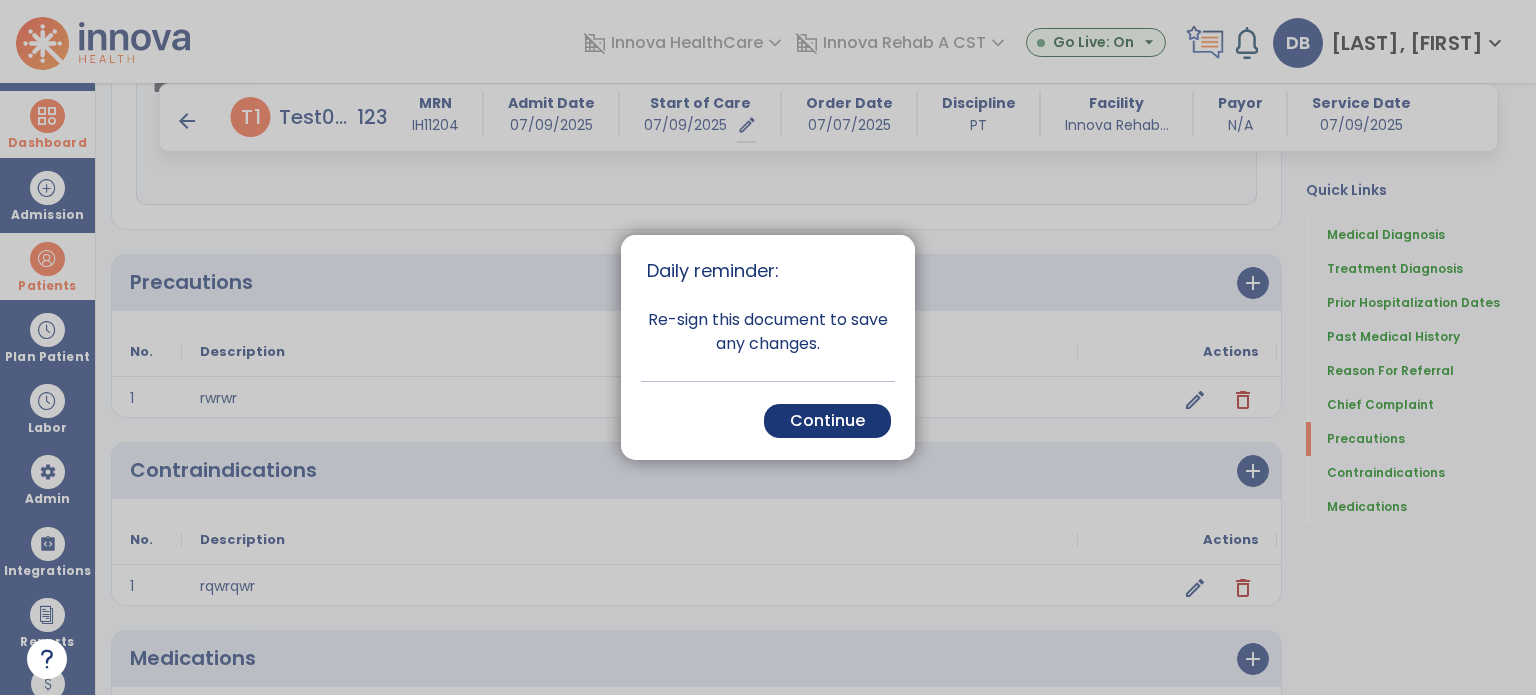 scroll, scrollTop: 1494, scrollLeft: 0, axis: vertical 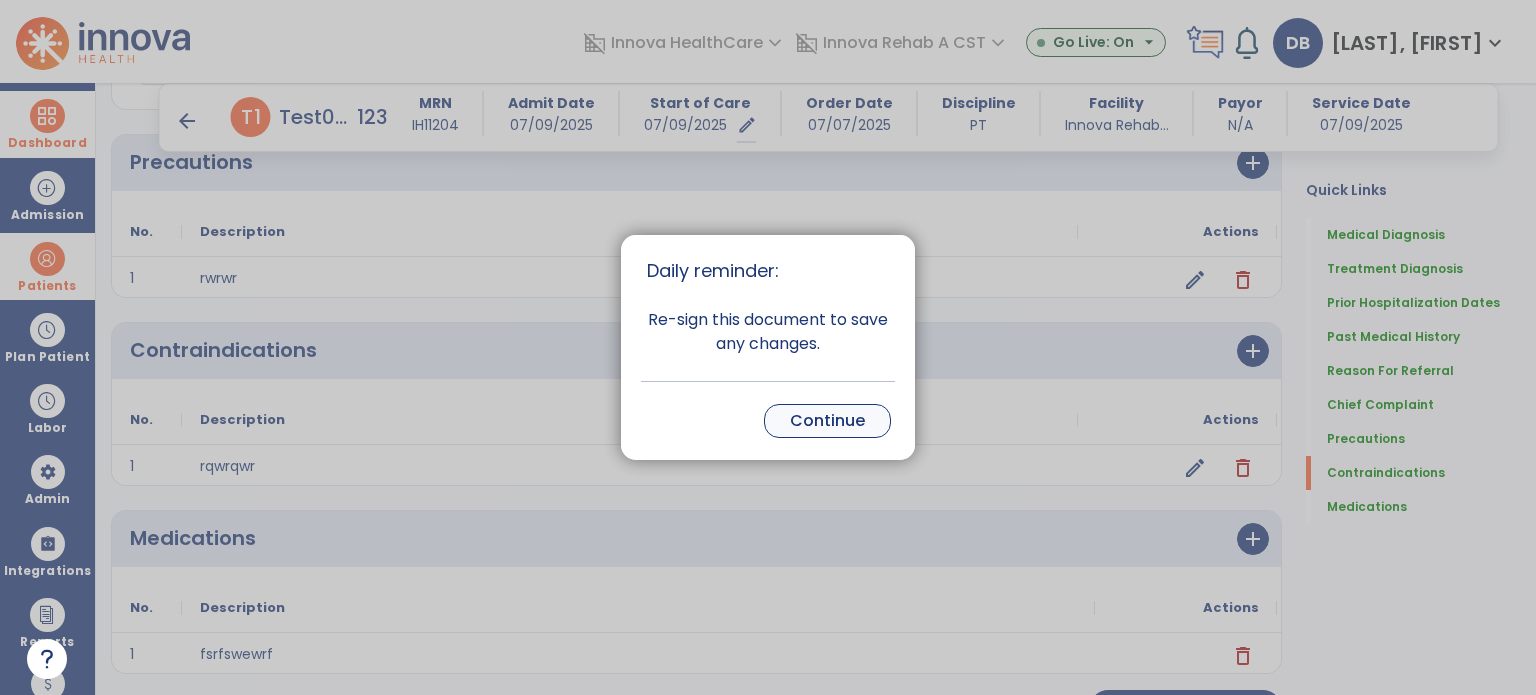 click on "Continue" at bounding box center [827, 421] 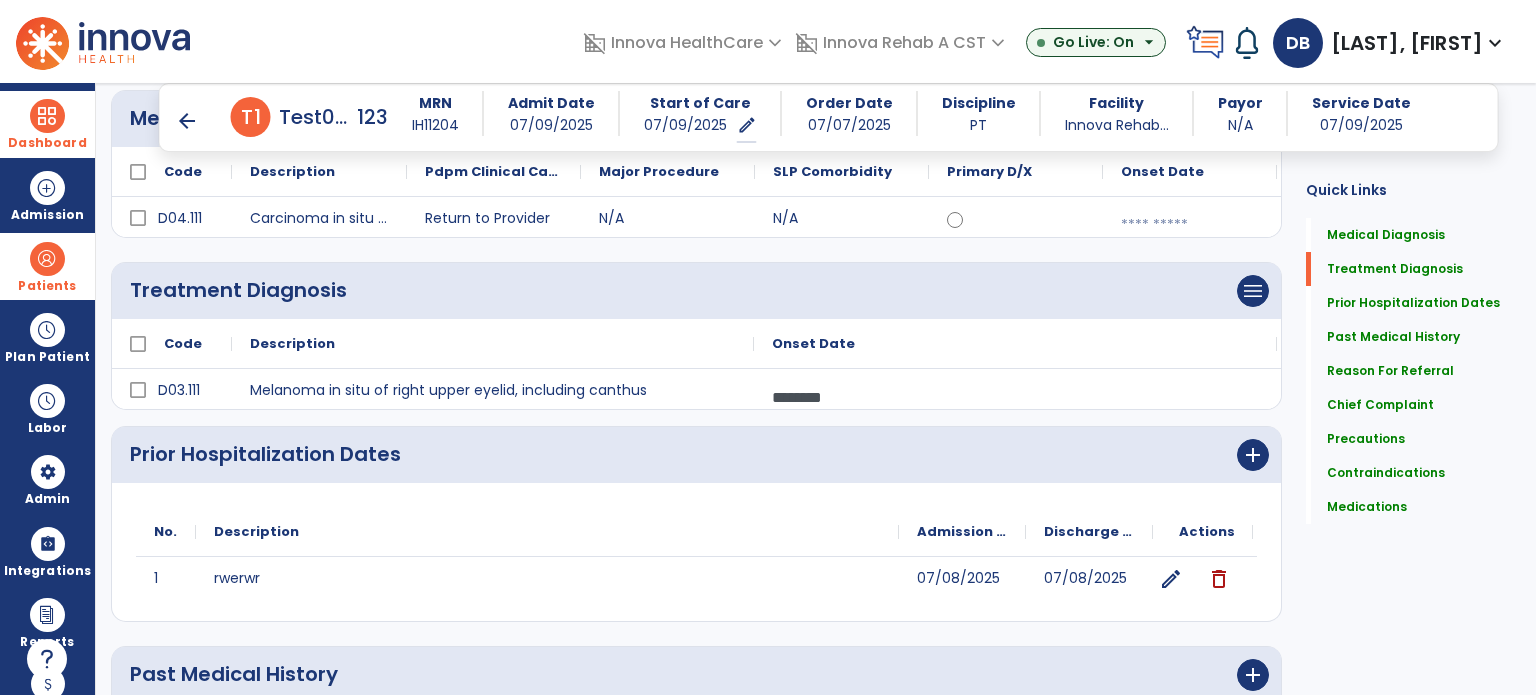 scroll, scrollTop: 0, scrollLeft: 0, axis: both 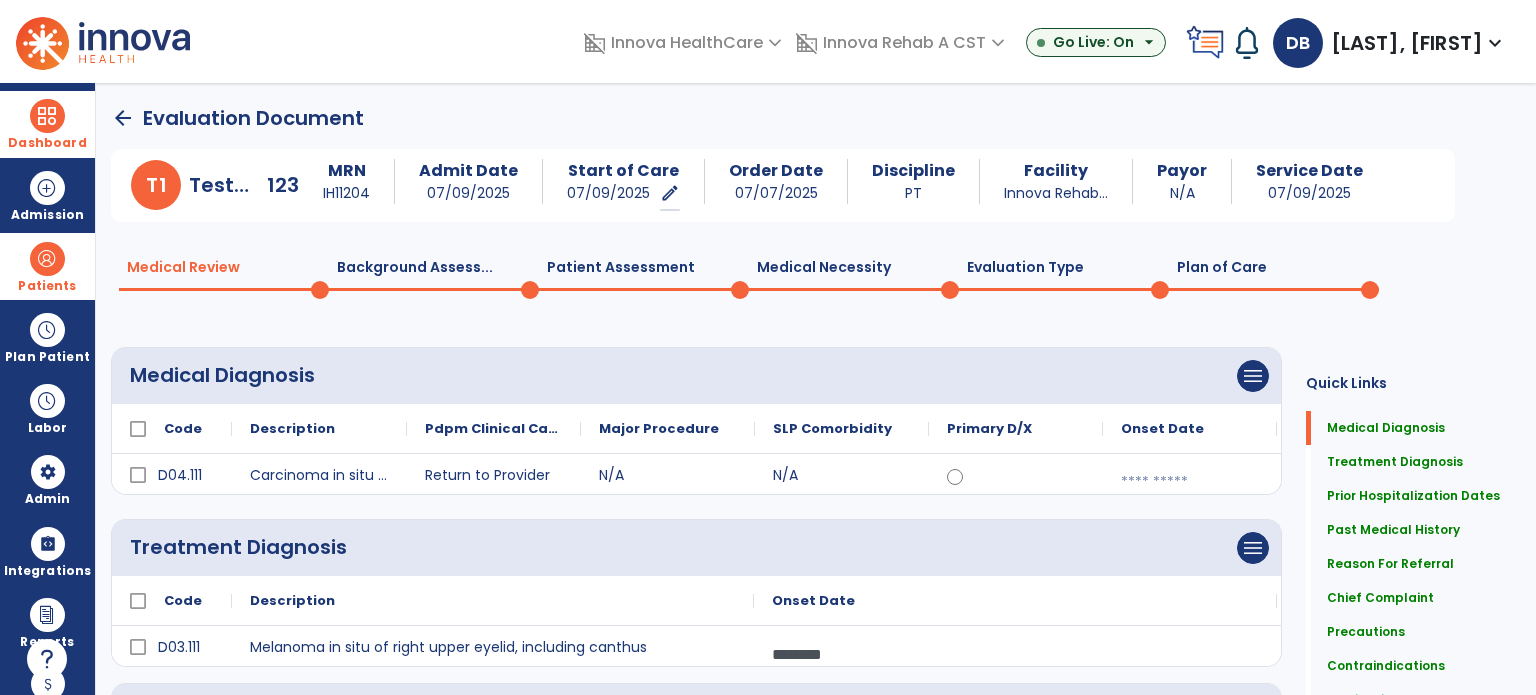 click on "Background Assess...  0" 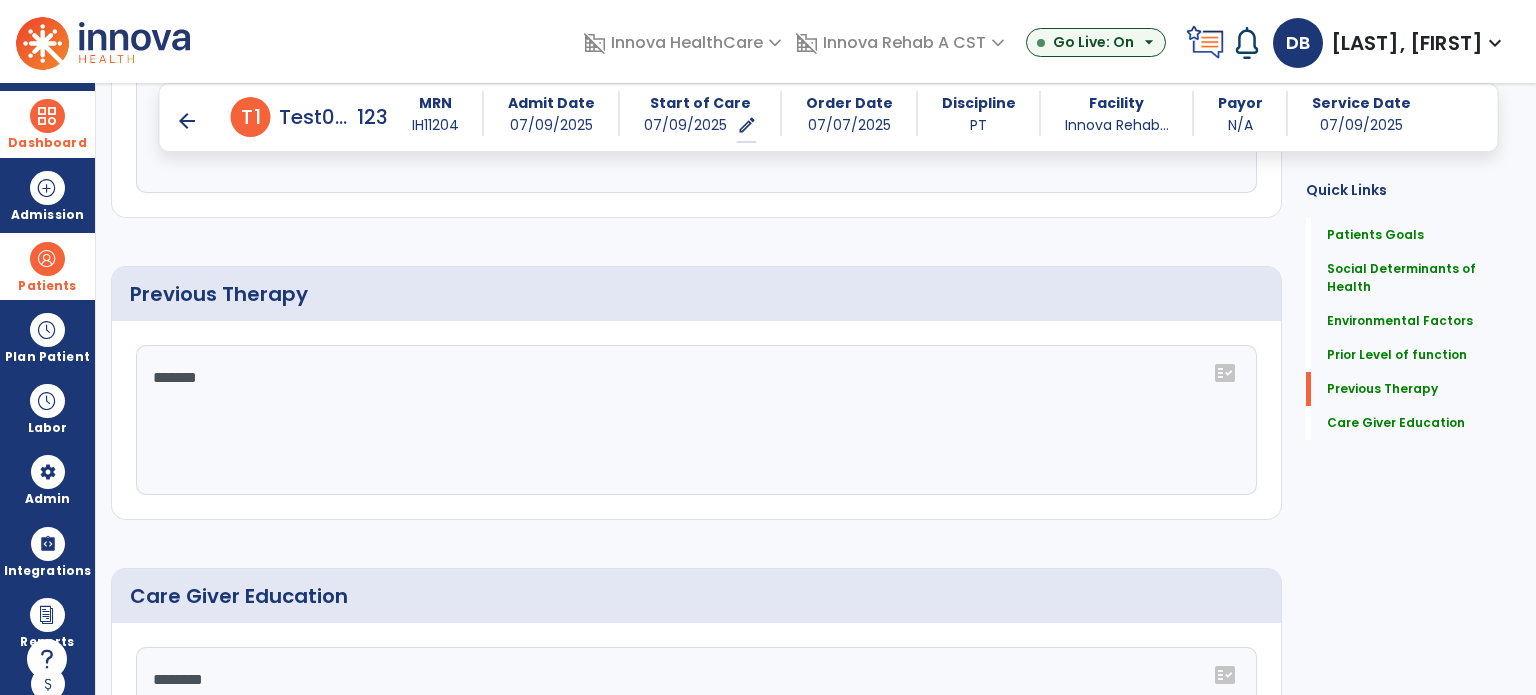 scroll, scrollTop: 1192, scrollLeft: 0, axis: vertical 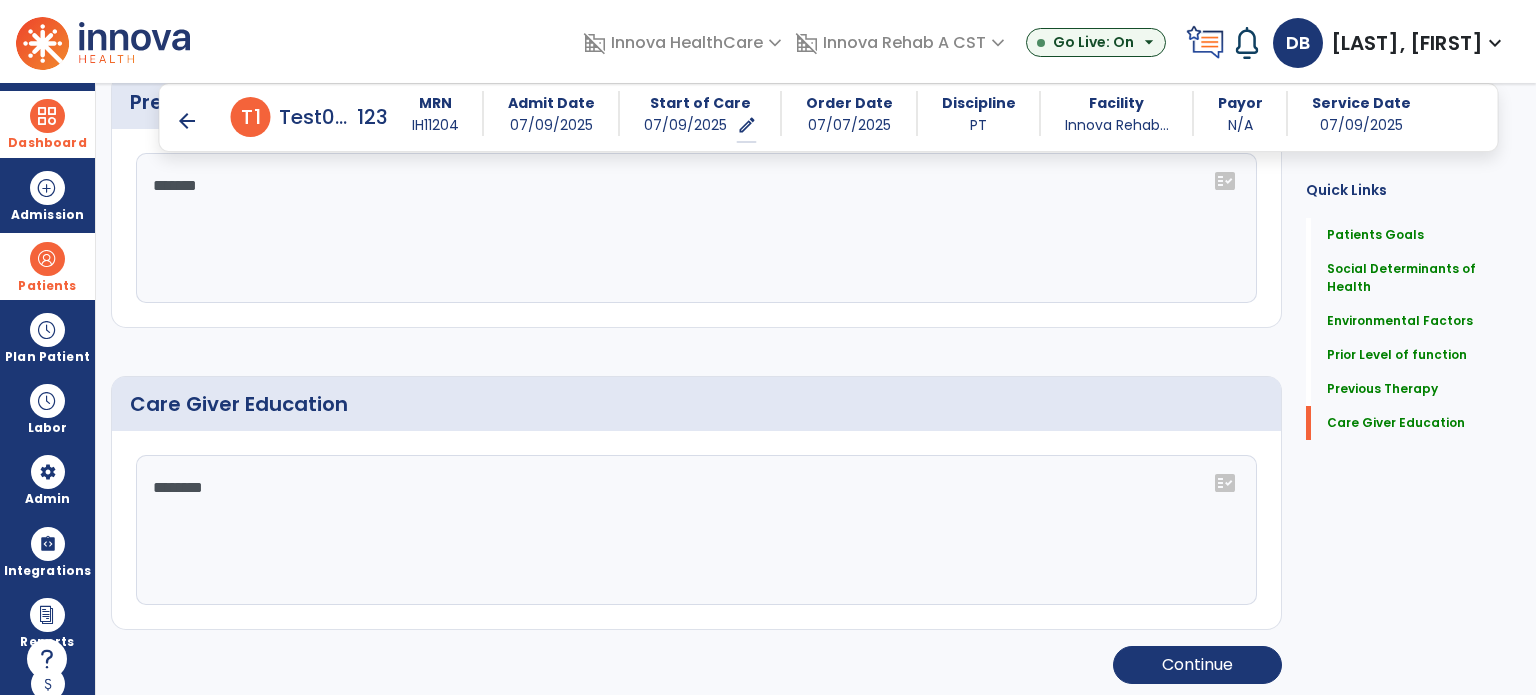 click on "********" 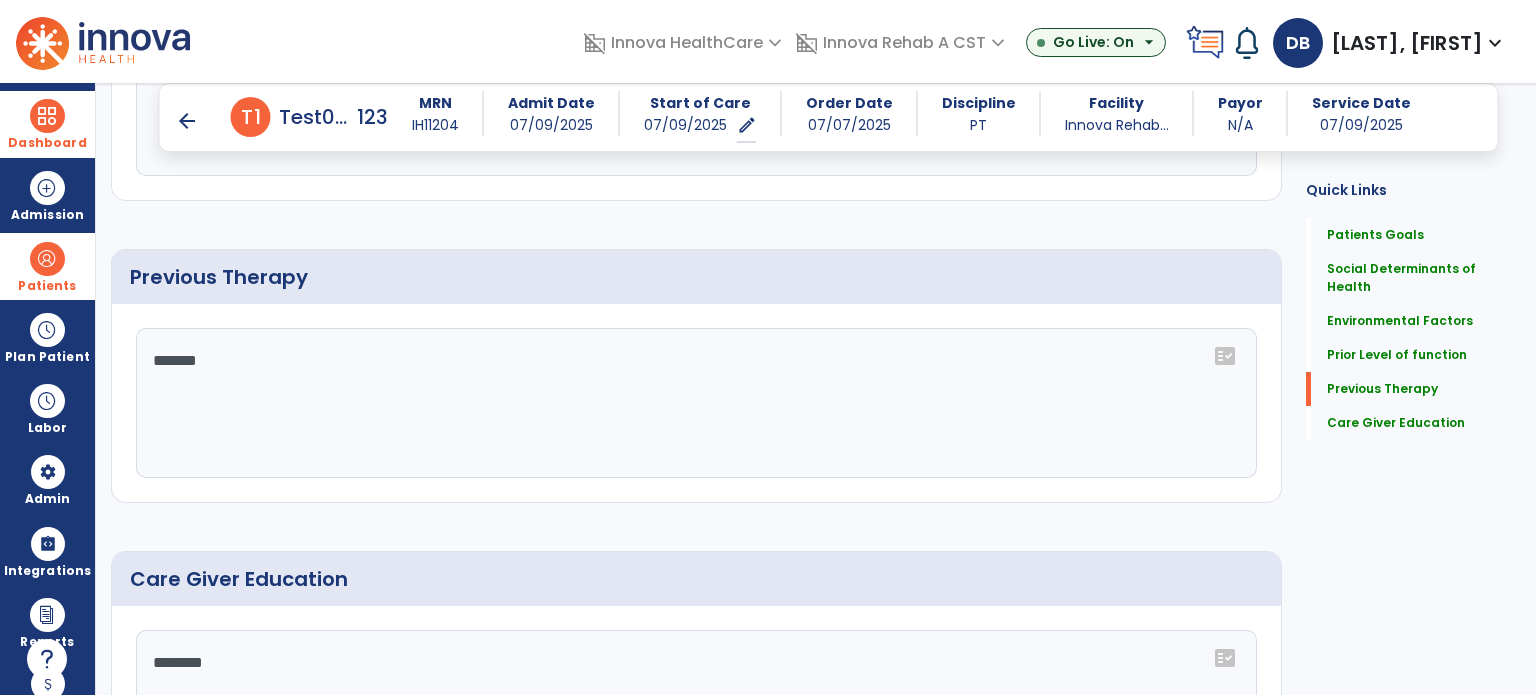 scroll, scrollTop: 792, scrollLeft: 0, axis: vertical 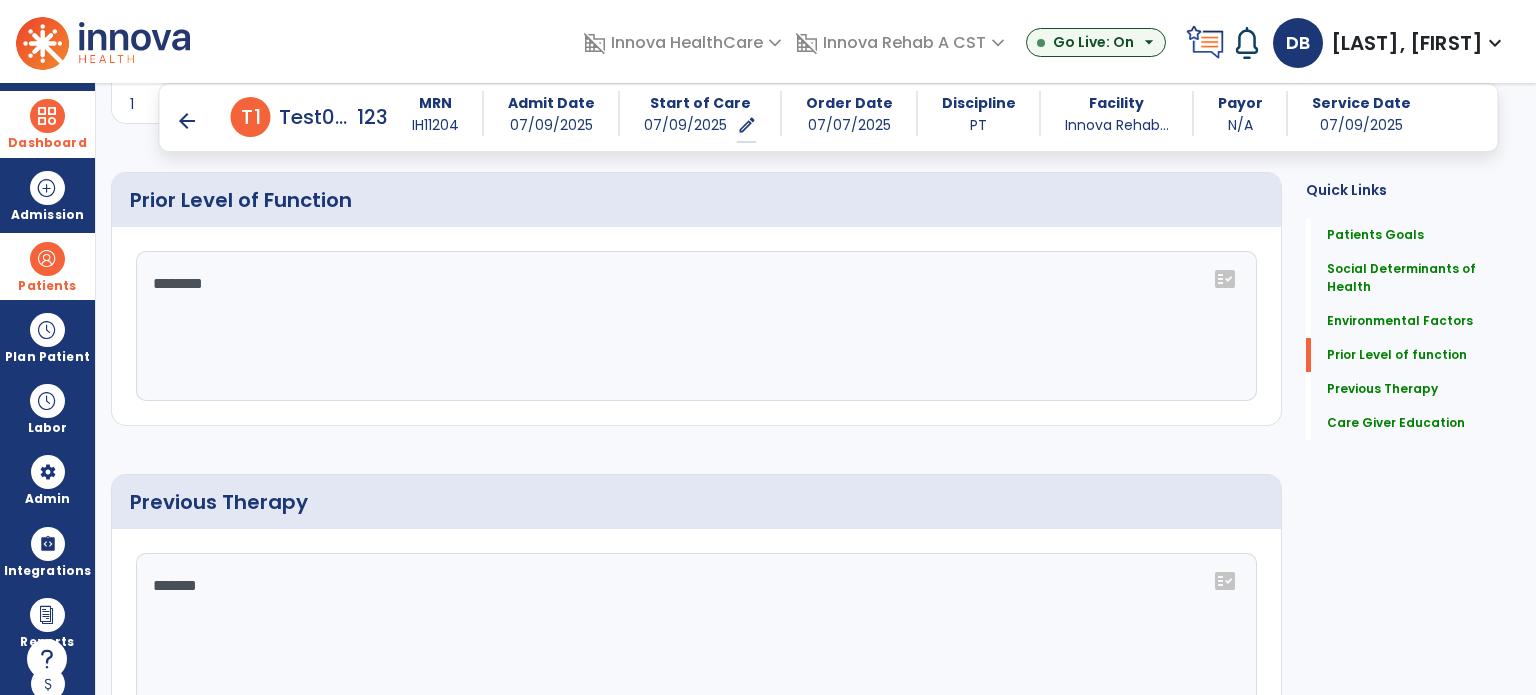 click on "rwqwrqwr ********  fact_check" 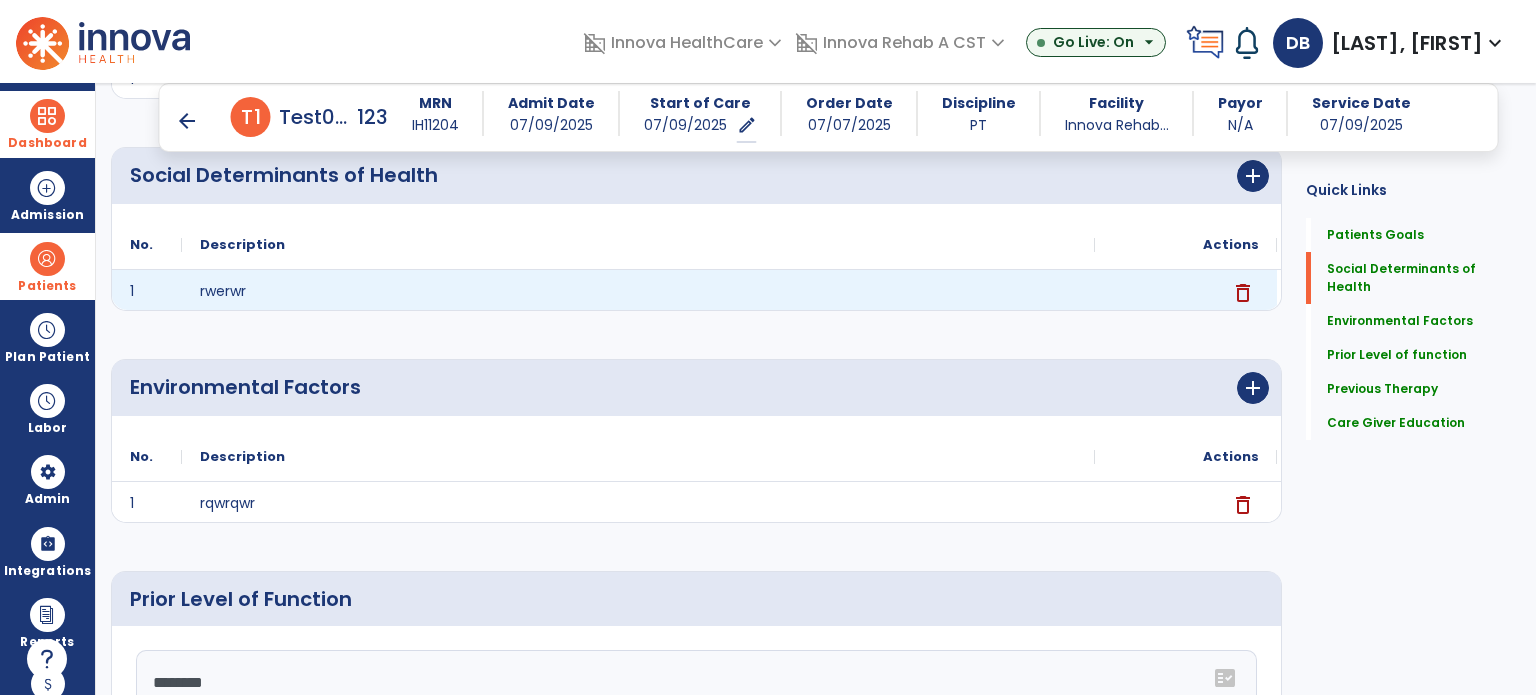 scroll, scrollTop: 0, scrollLeft: 0, axis: both 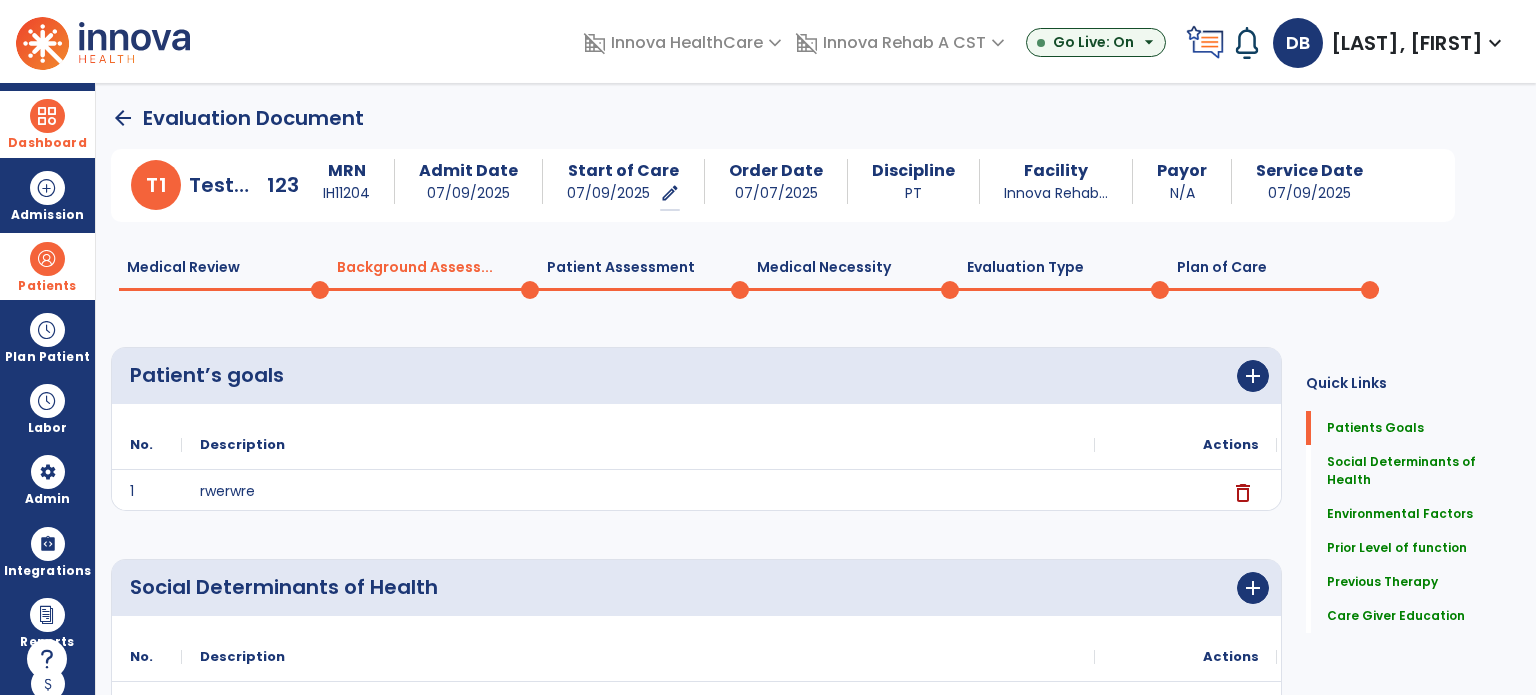 click on "Patient Assessment  0" 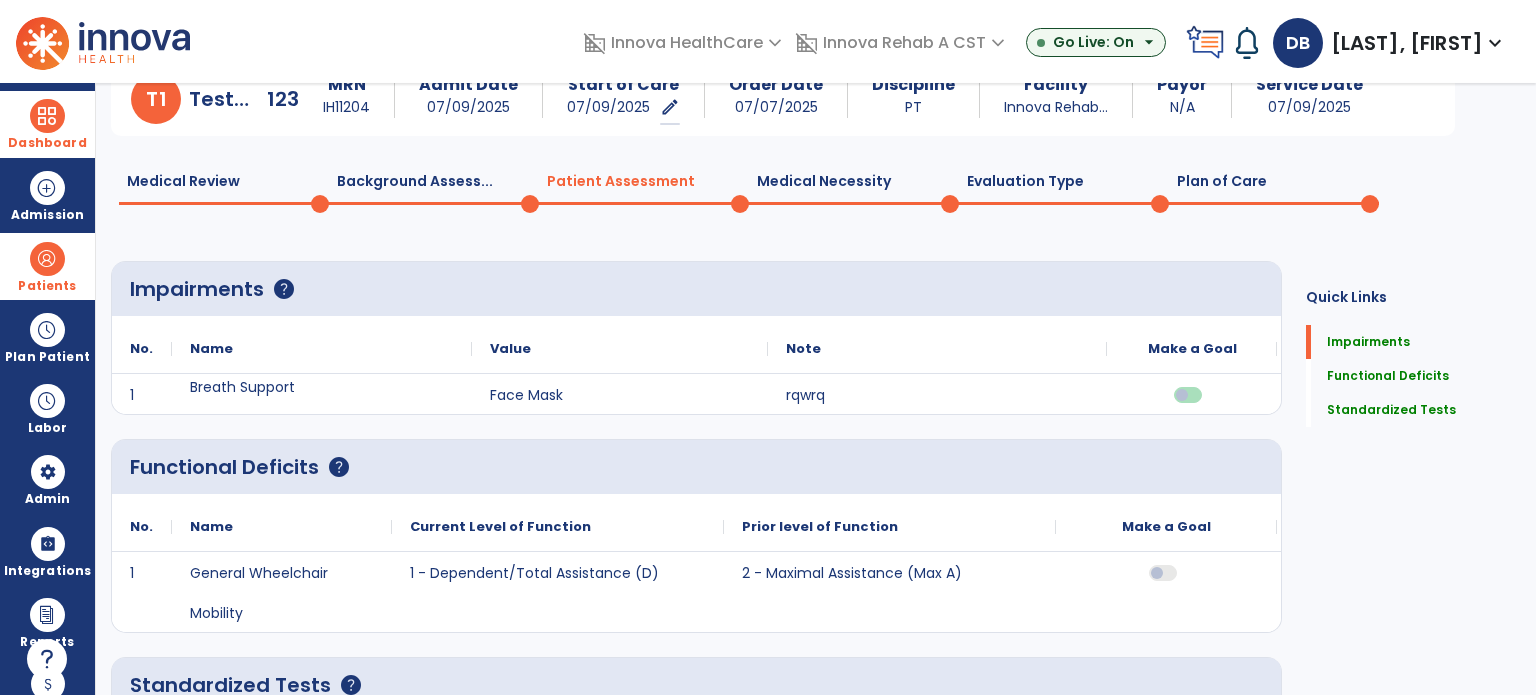 scroll, scrollTop: 0, scrollLeft: 0, axis: both 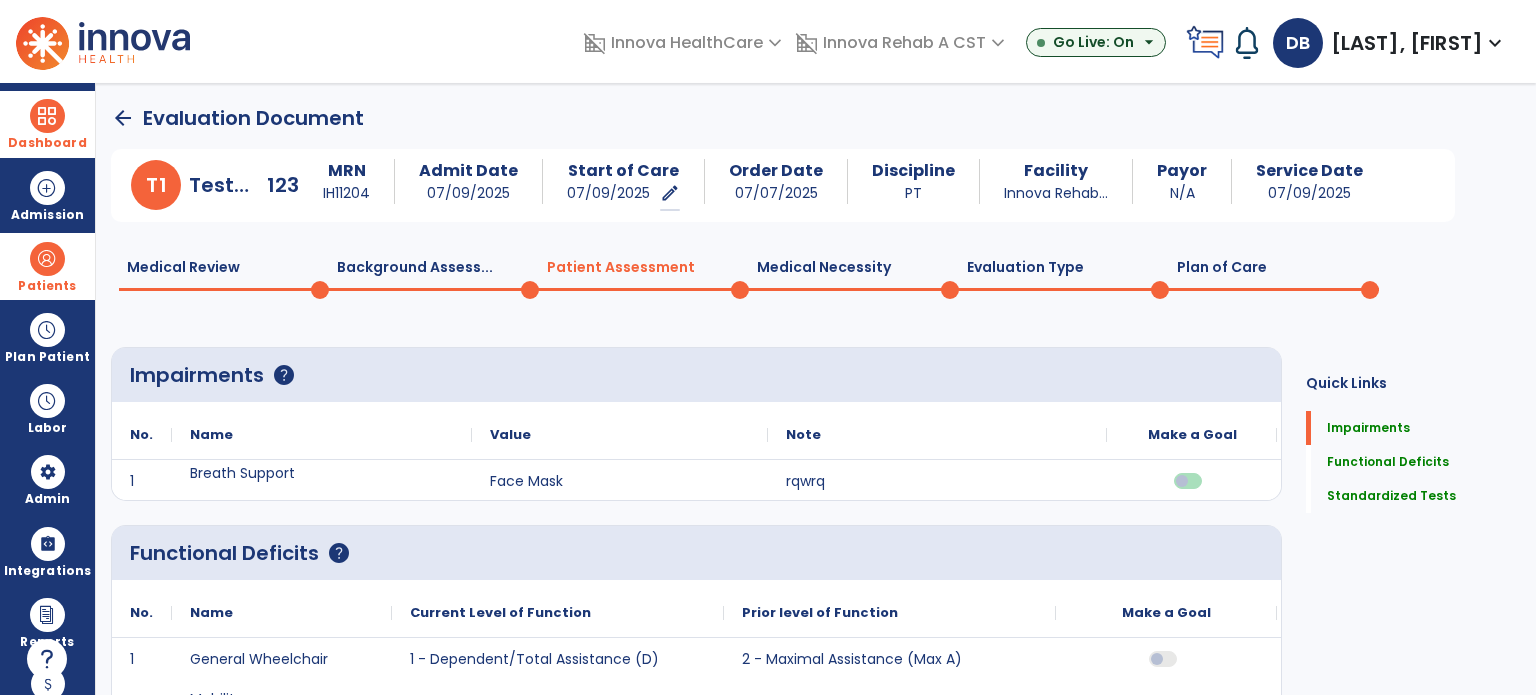 click on "Medical Review  0" 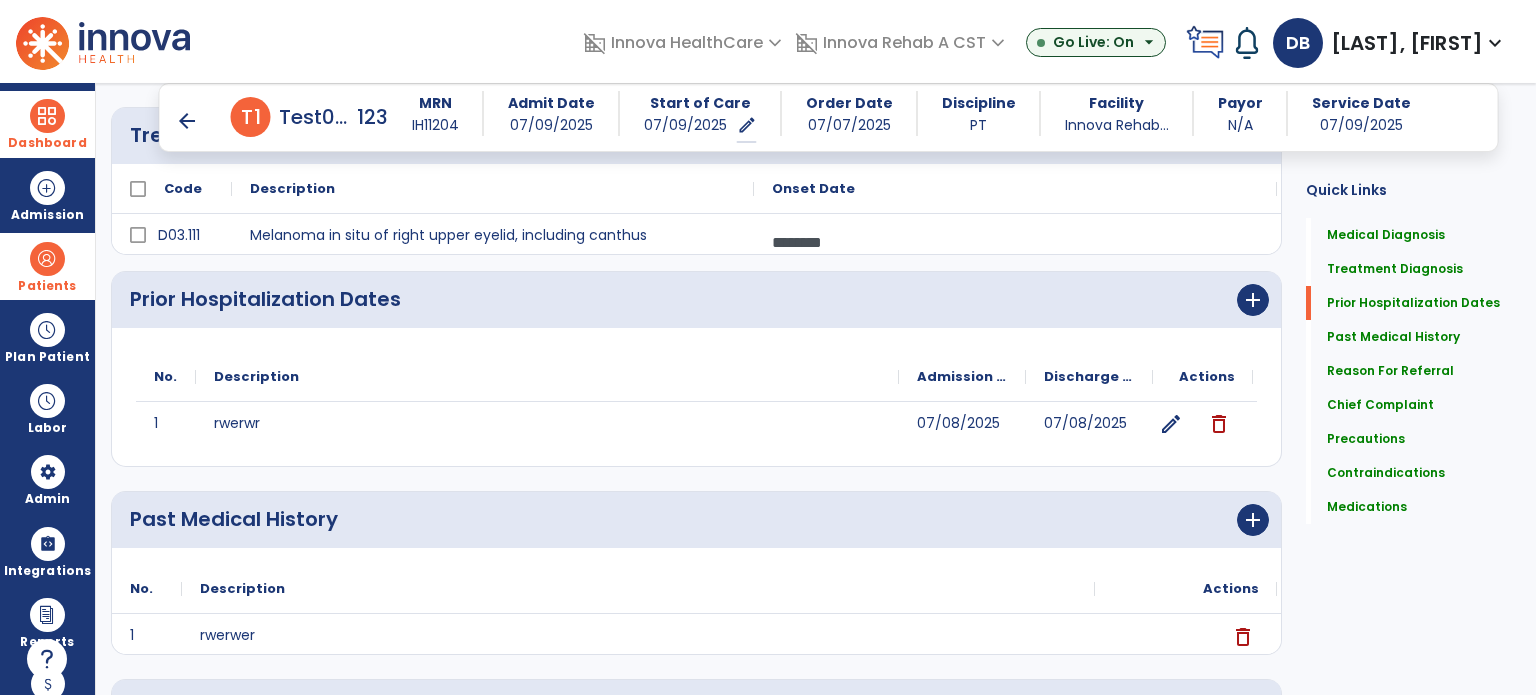 scroll, scrollTop: 400, scrollLeft: 0, axis: vertical 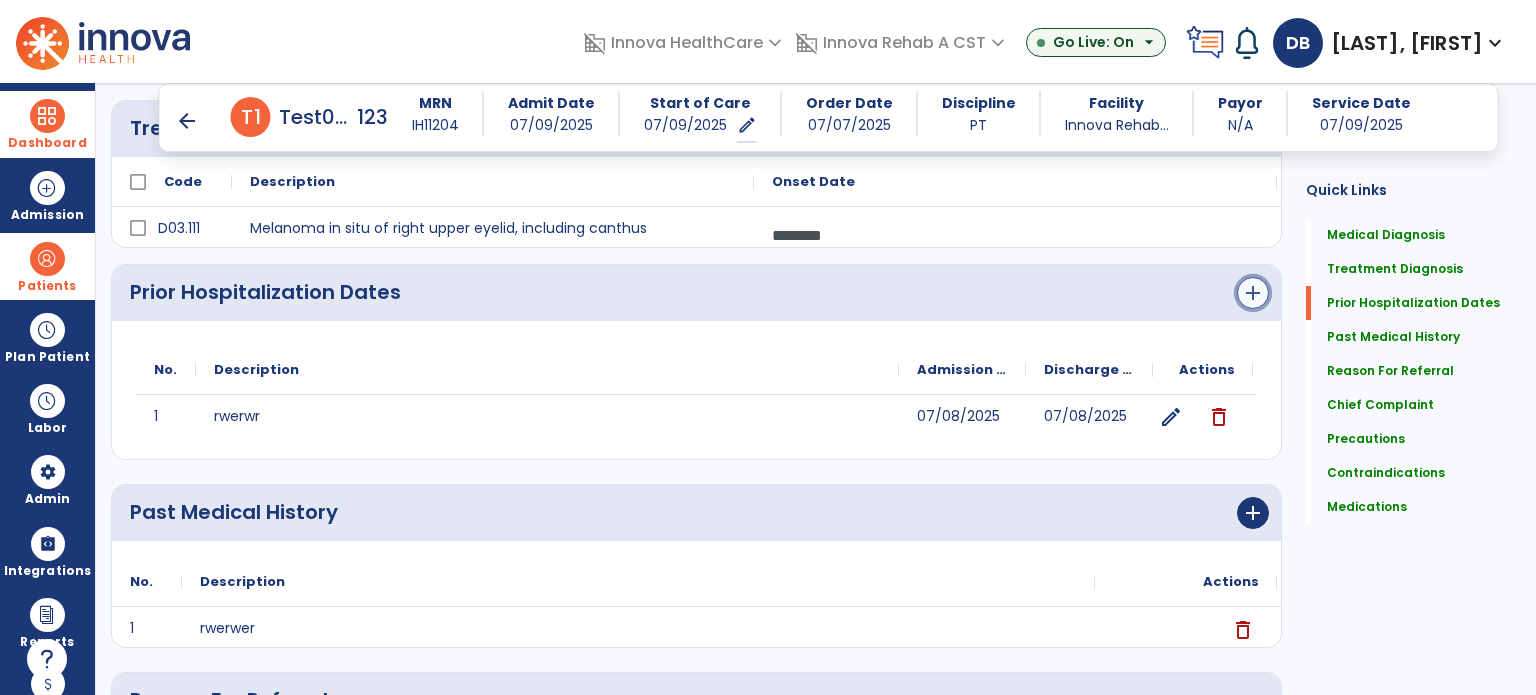 click on "add" 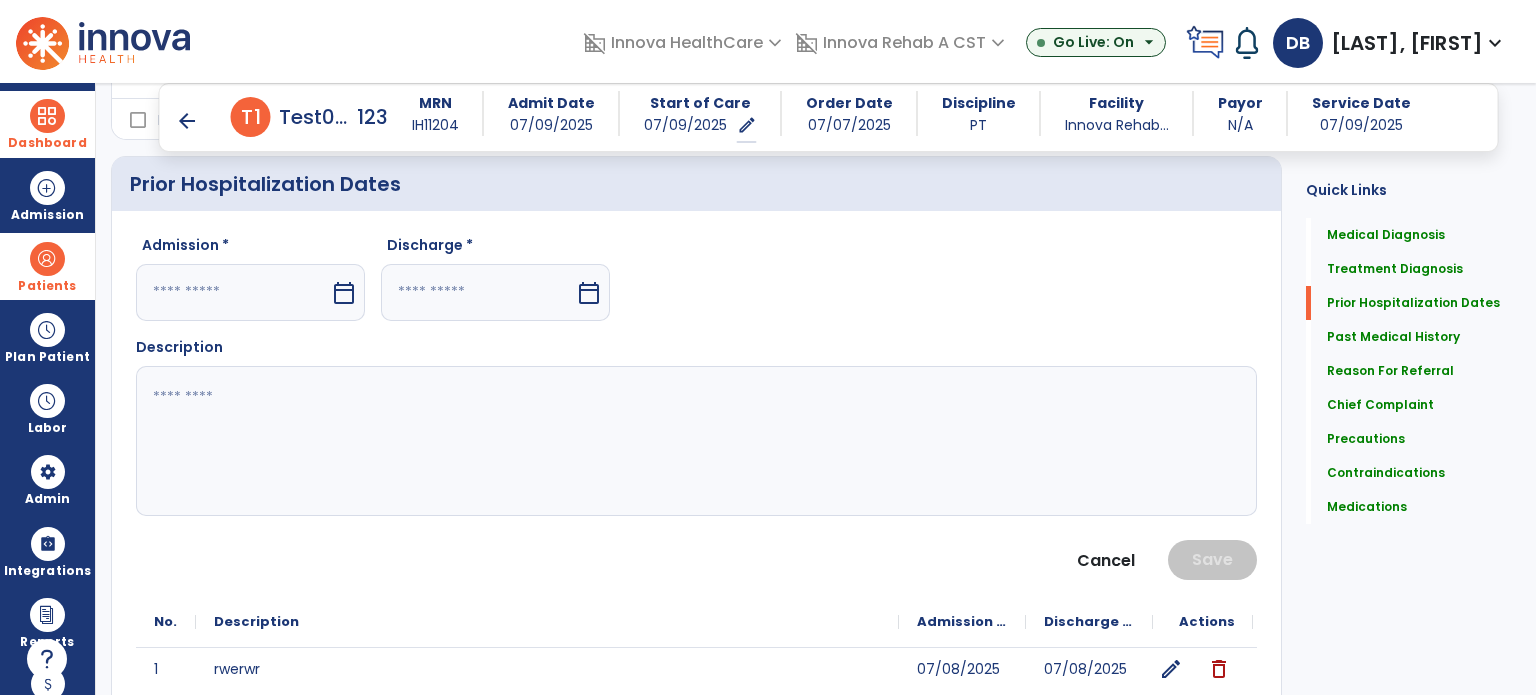 scroll, scrollTop: 700, scrollLeft: 0, axis: vertical 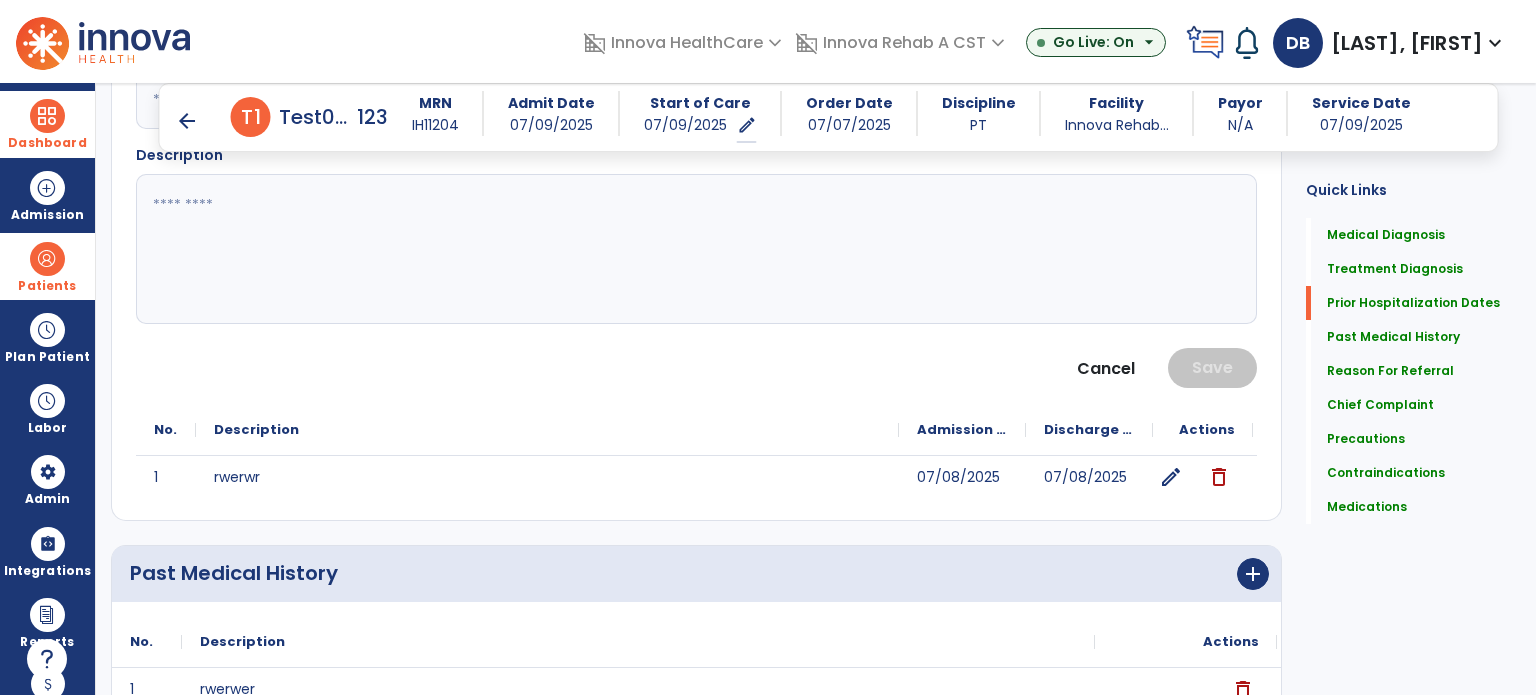 click 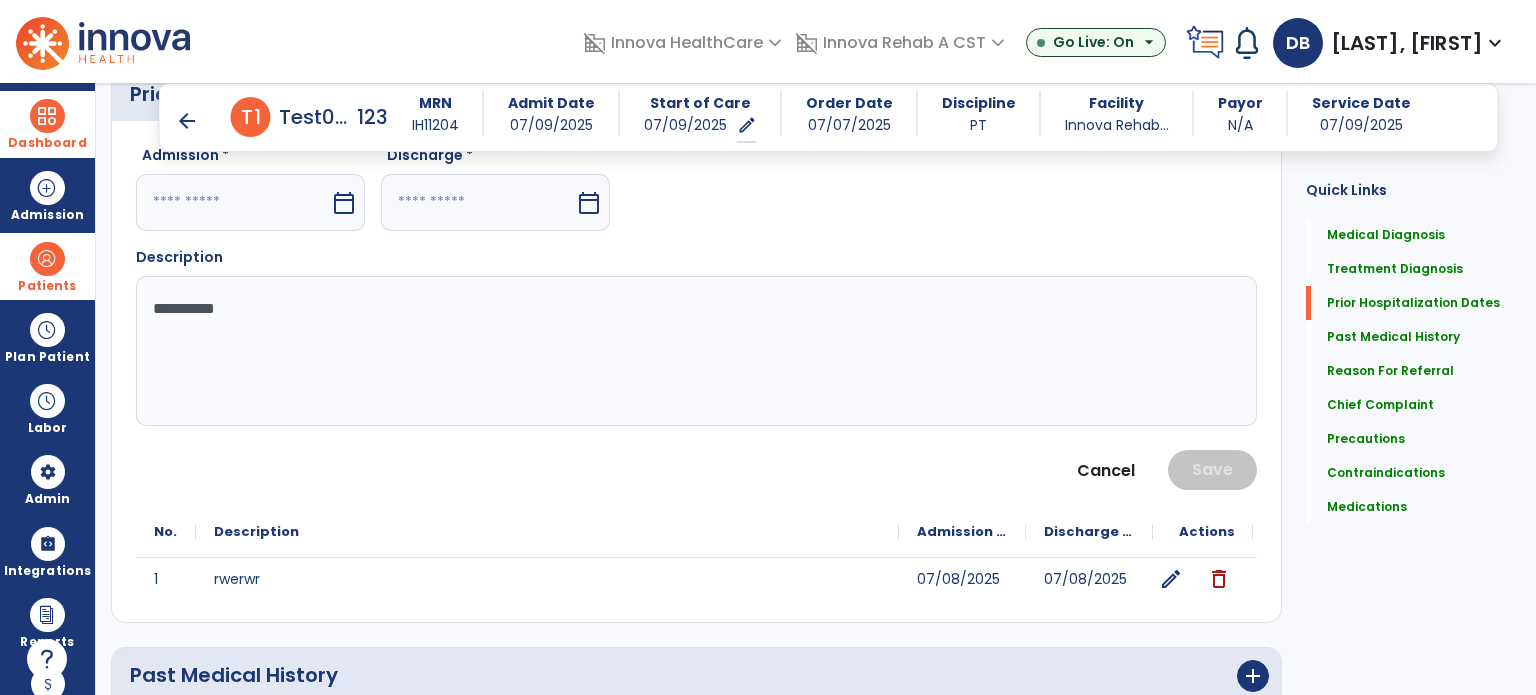 scroll, scrollTop: 500, scrollLeft: 0, axis: vertical 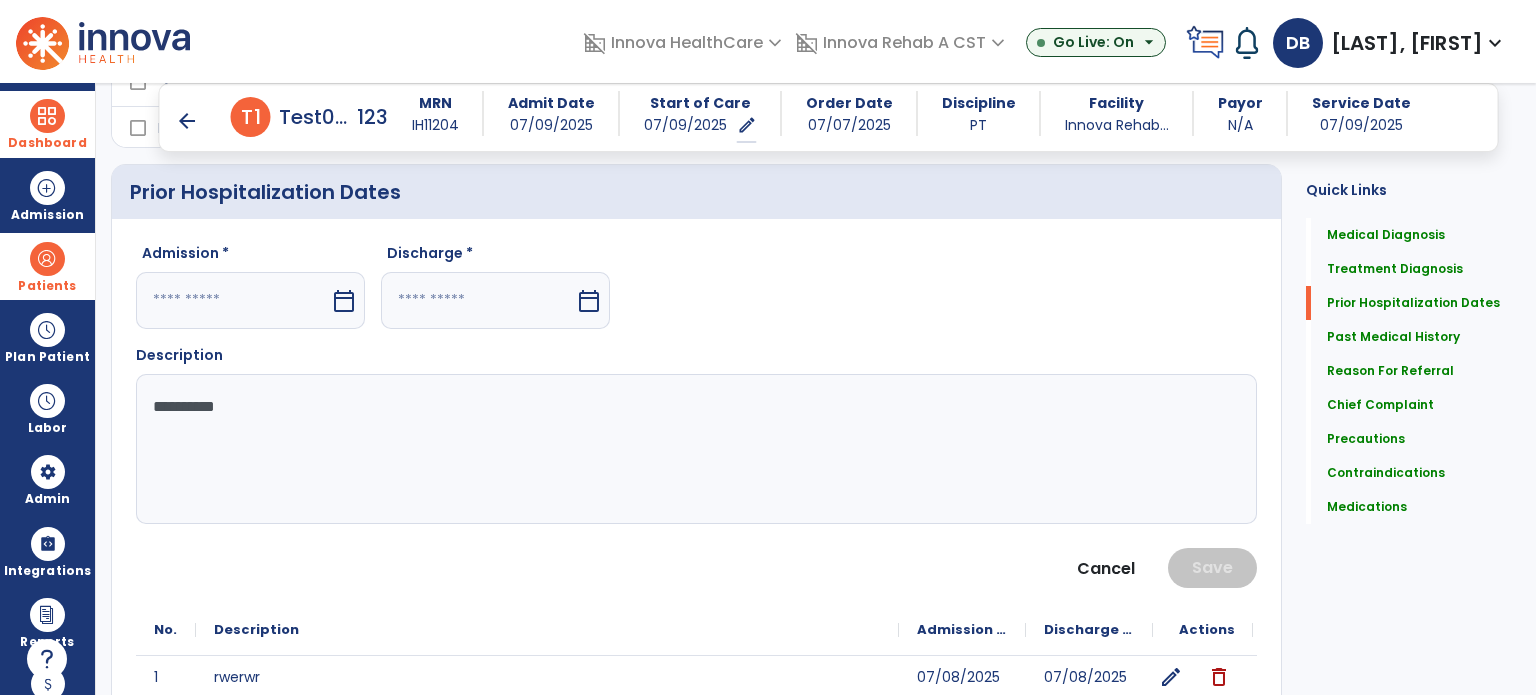 type on "**********" 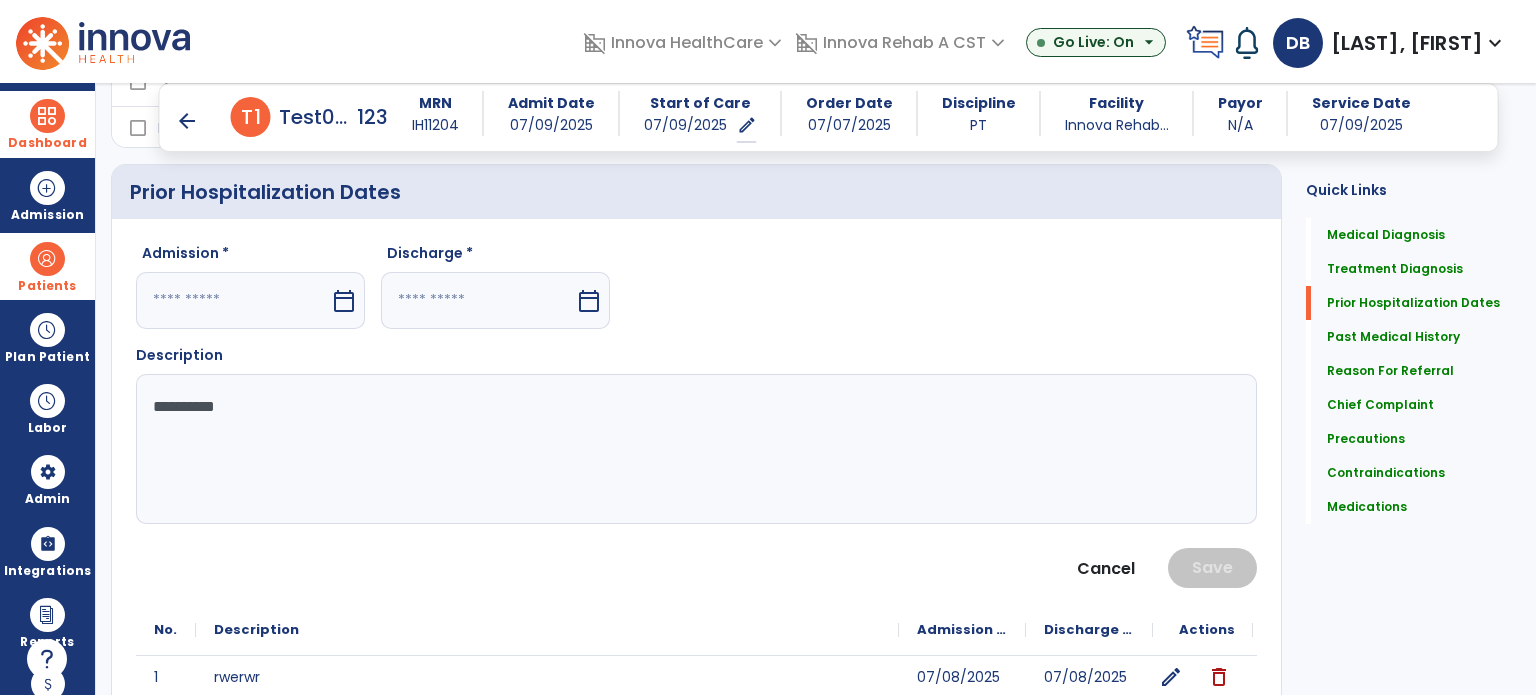 click on "calendar_today" at bounding box center (346, 300) 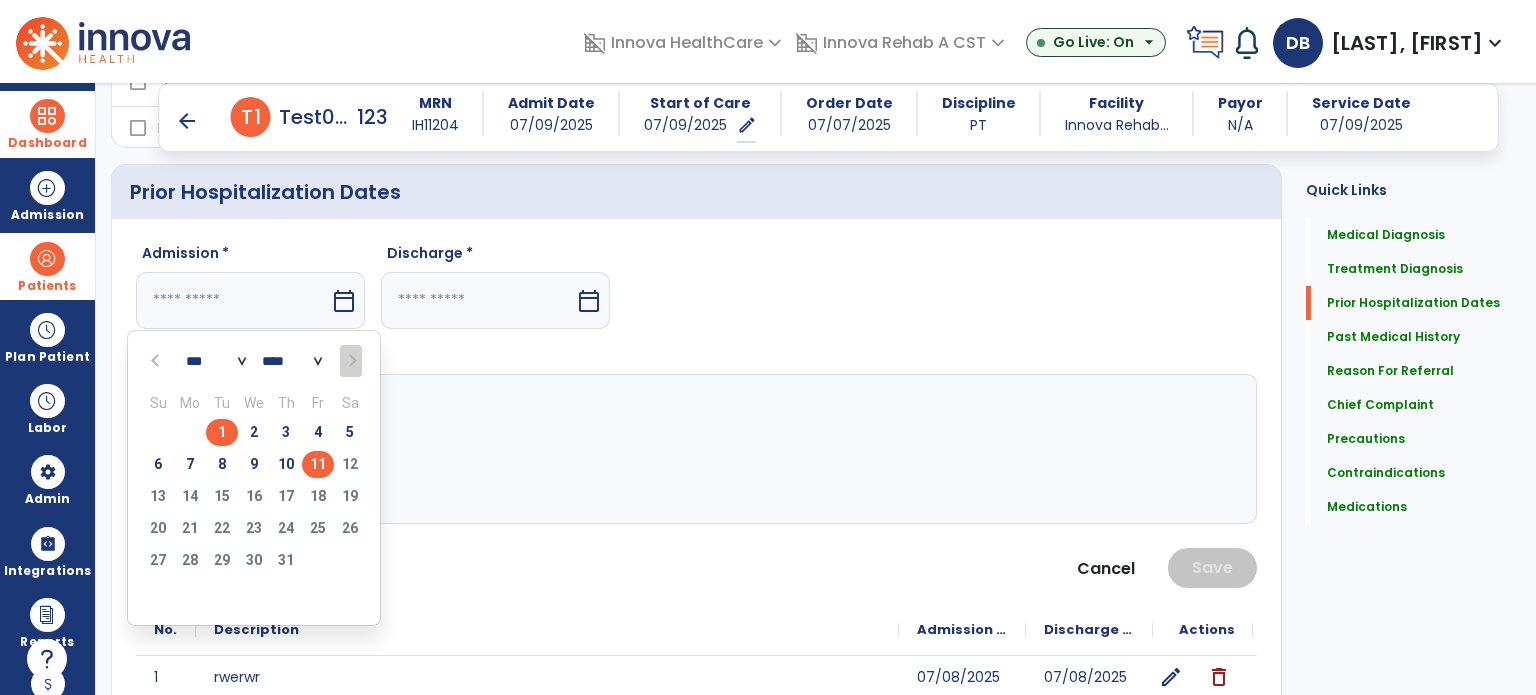 click on "1" at bounding box center (222, 432) 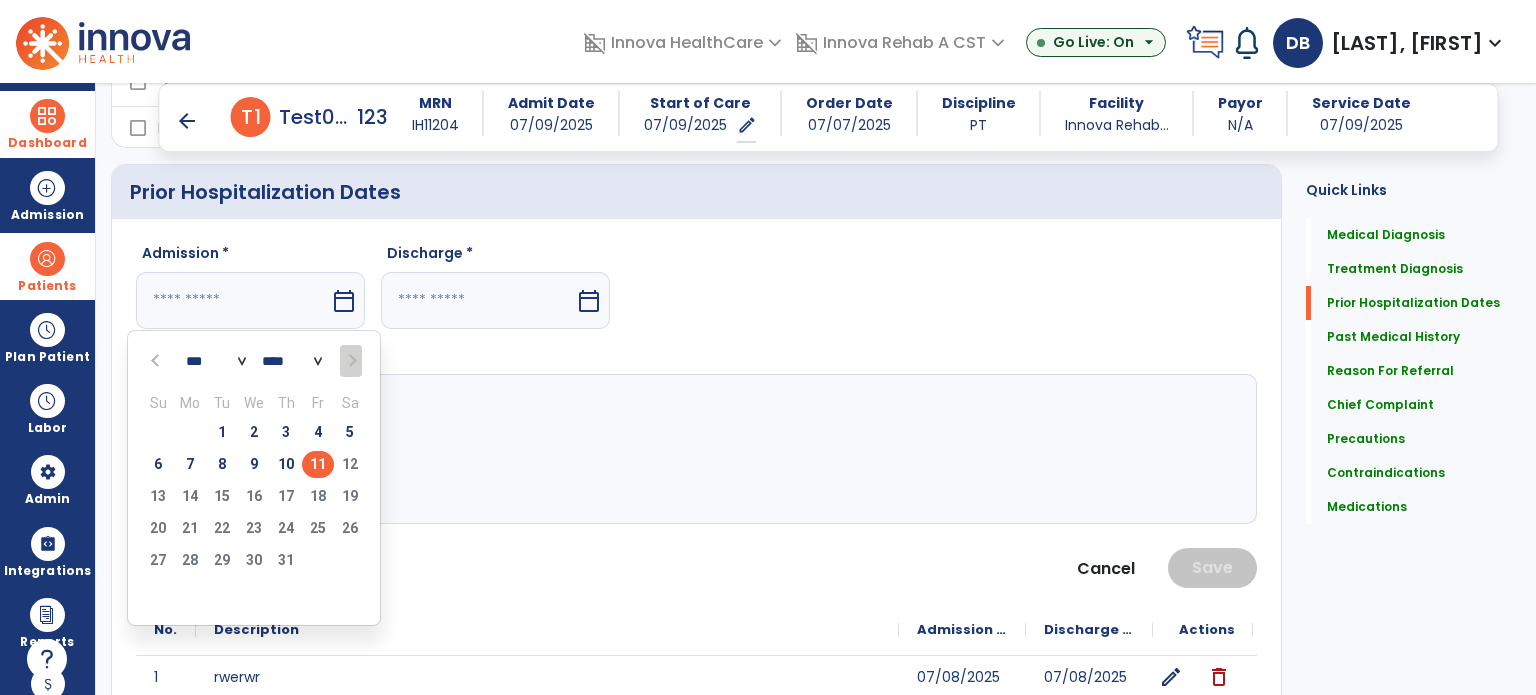 type on "********" 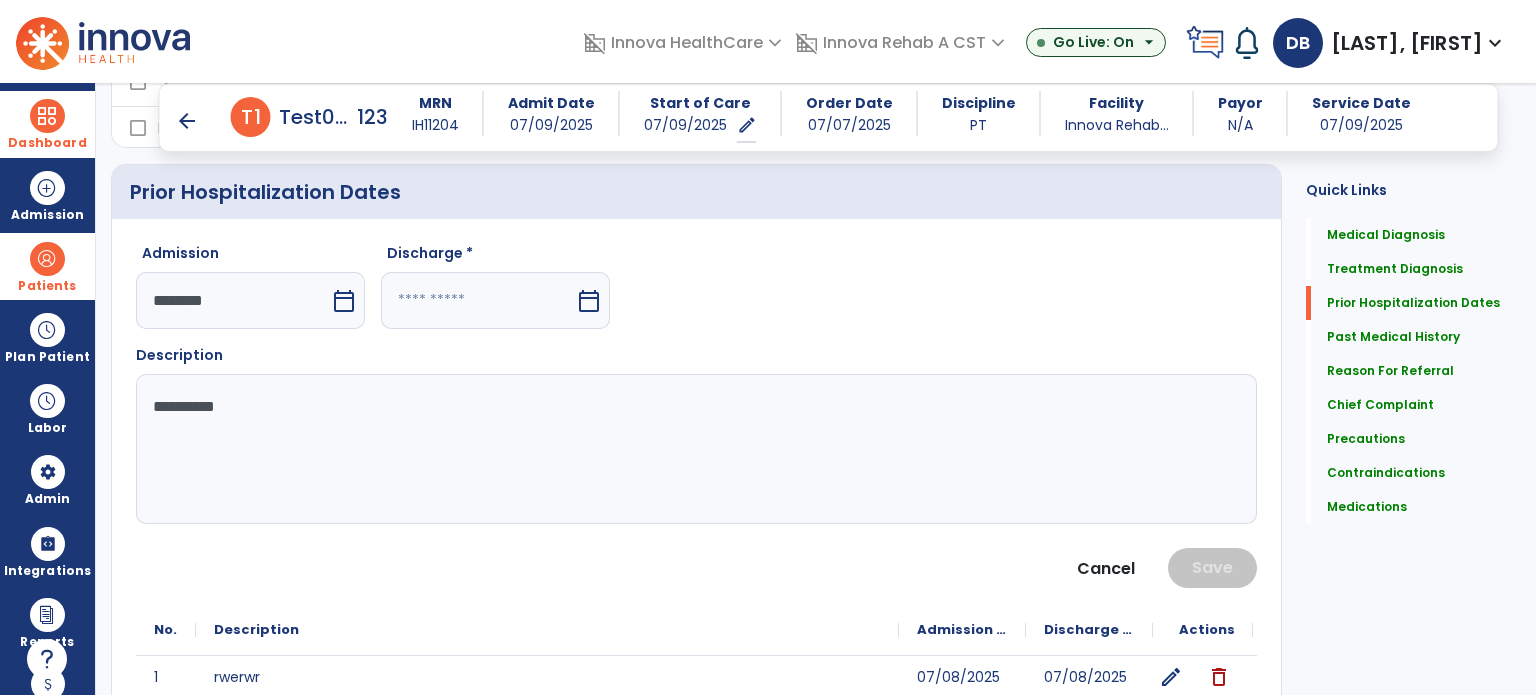 click on "calendar_today" at bounding box center [589, 301] 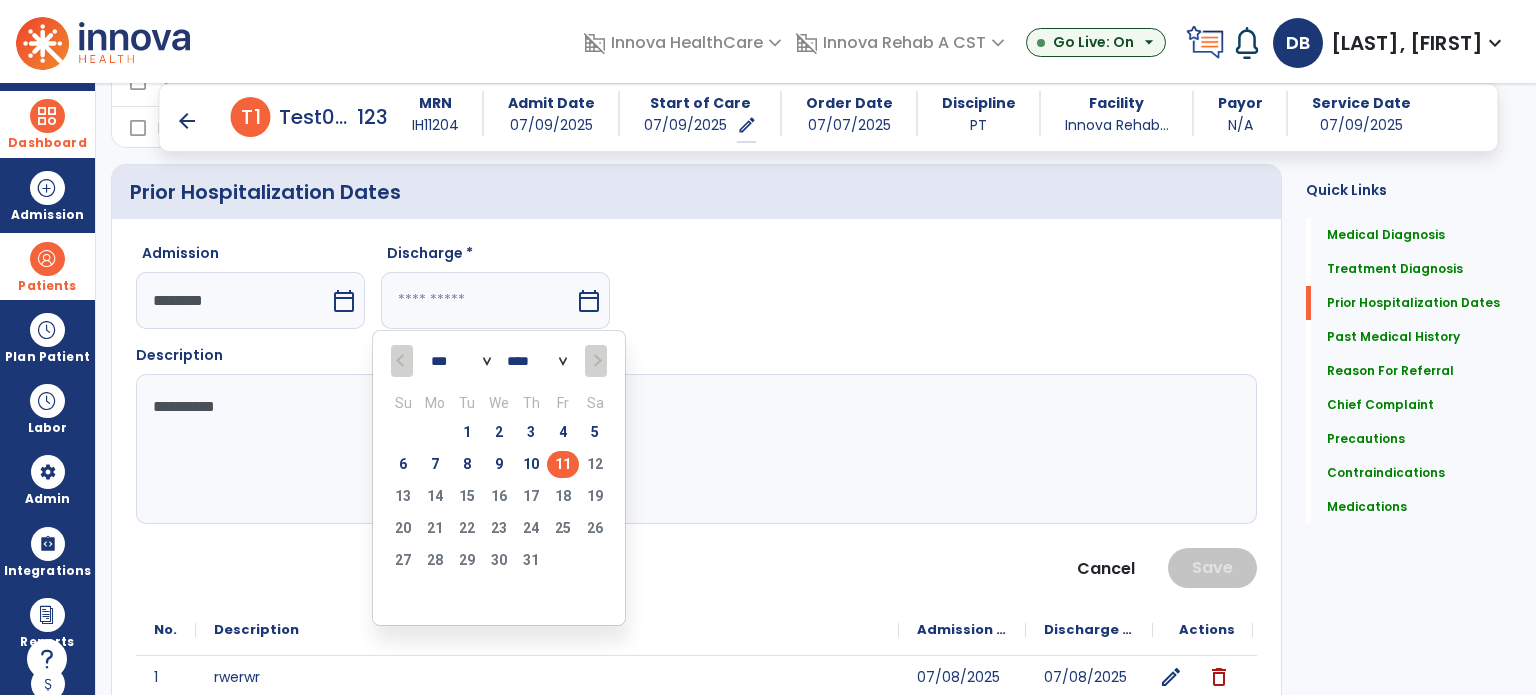 drag, startPoint x: 501, startPoint y: 463, endPoint x: 795, endPoint y: 397, distance: 301.3171 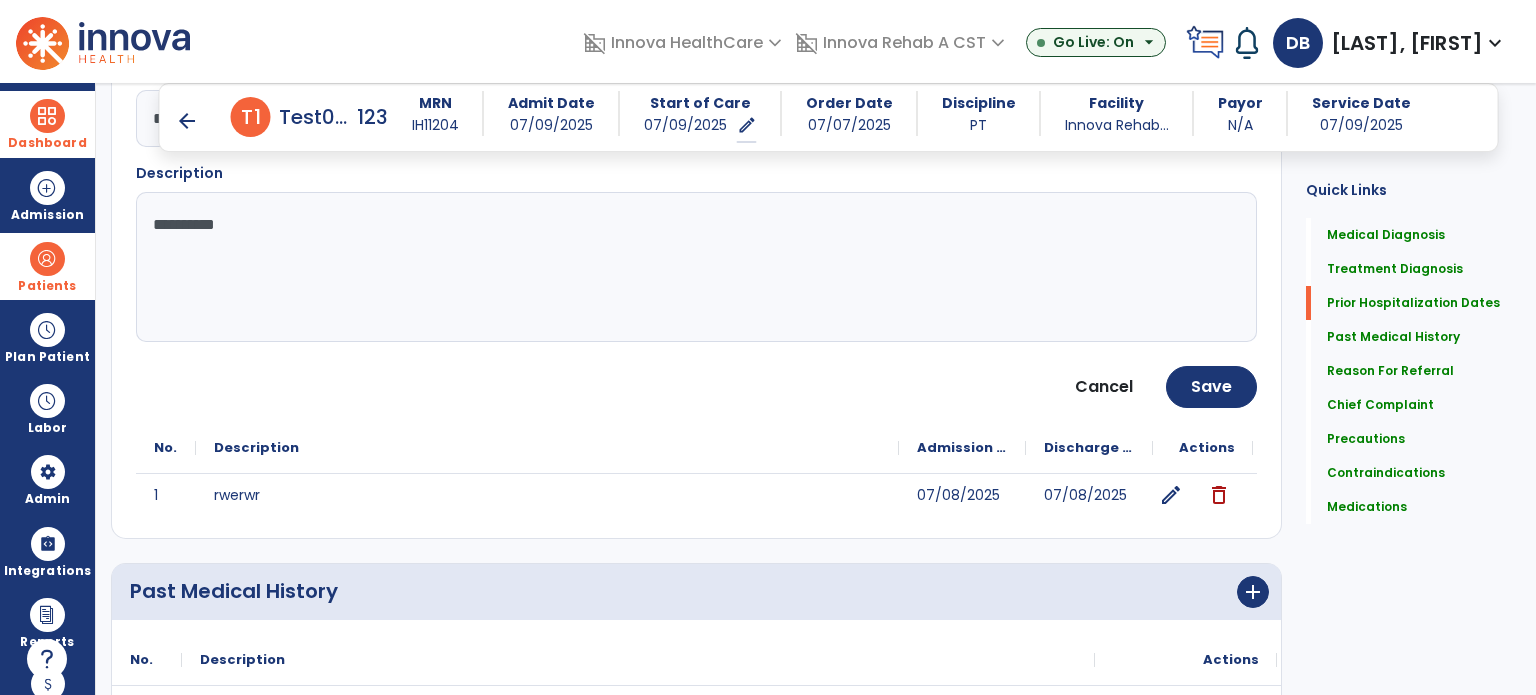 scroll, scrollTop: 700, scrollLeft: 0, axis: vertical 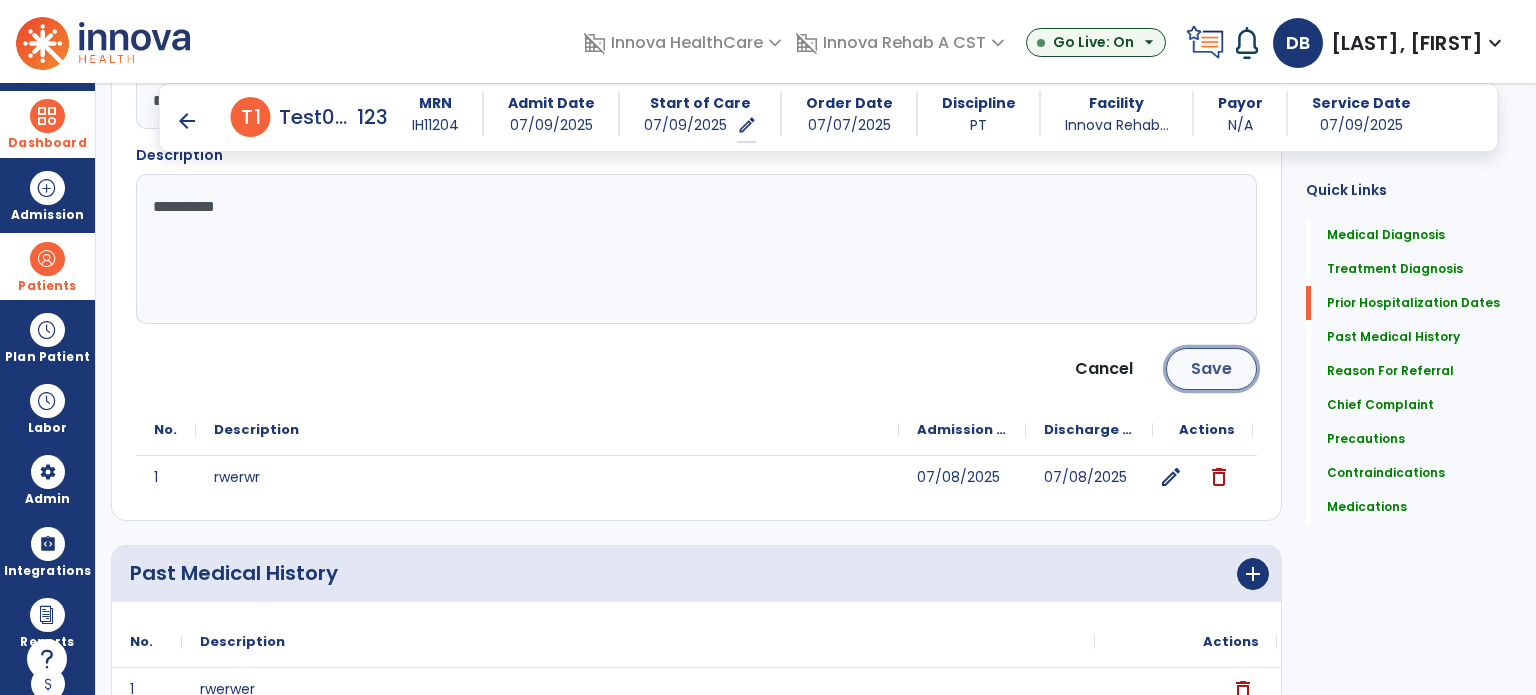click on "Save" 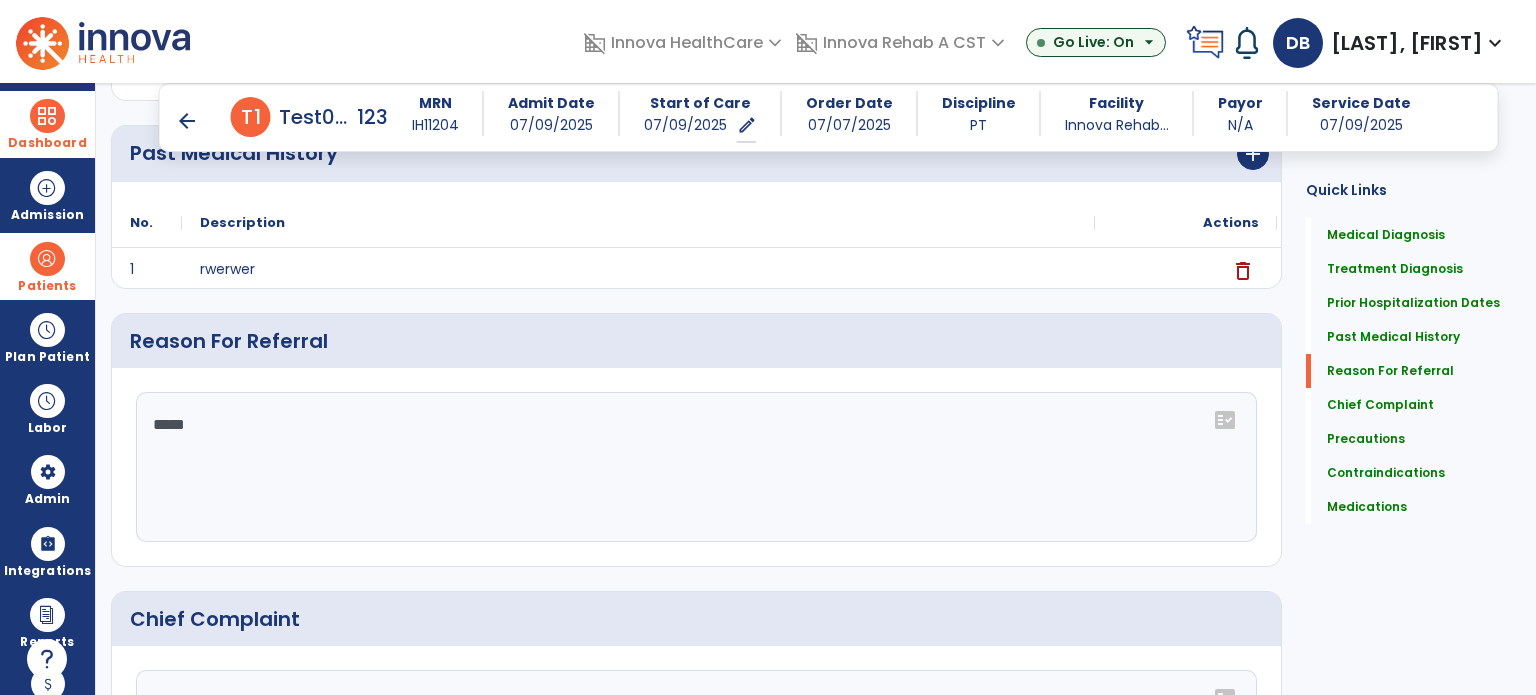 scroll, scrollTop: 778, scrollLeft: 0, axis: vertical 